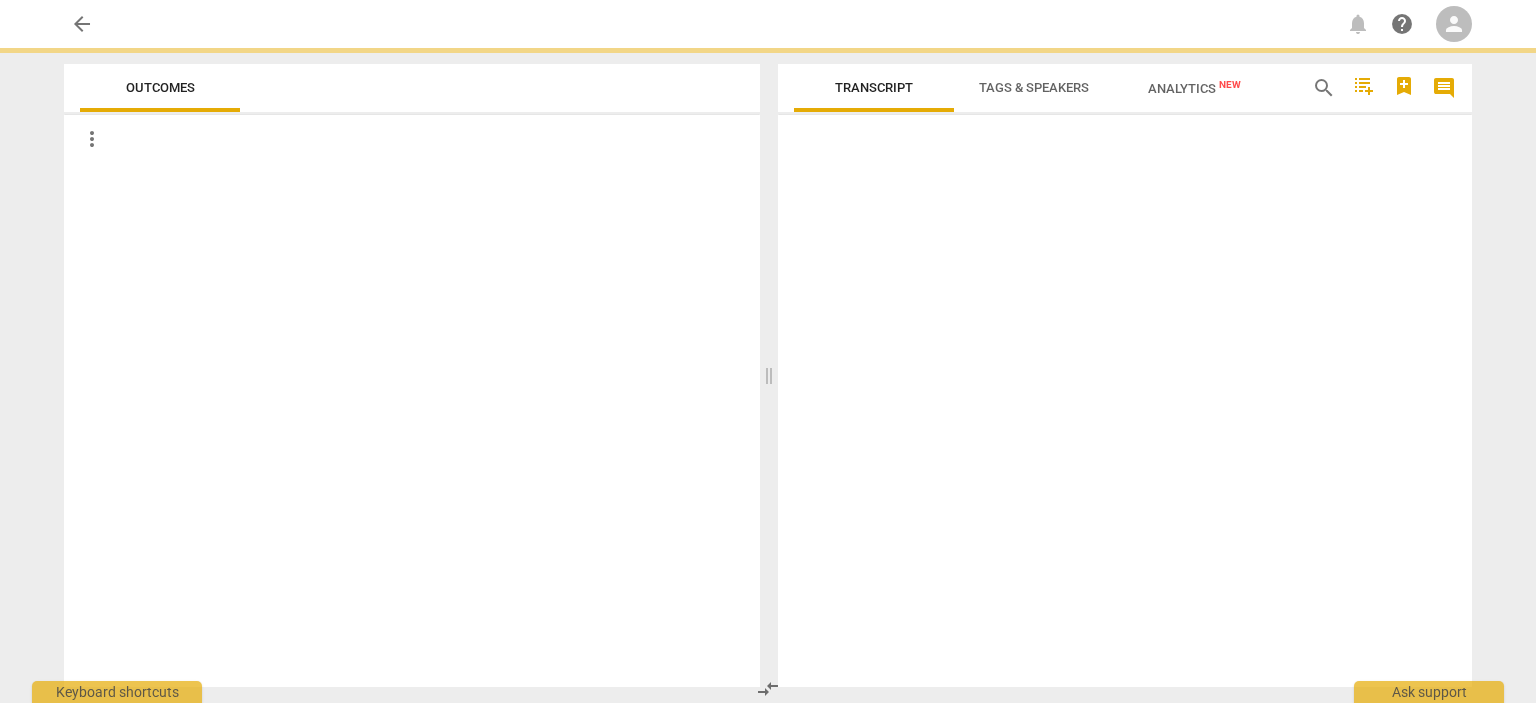 scroll, scrollTop: 0, scrollLeft: 0, axis: both 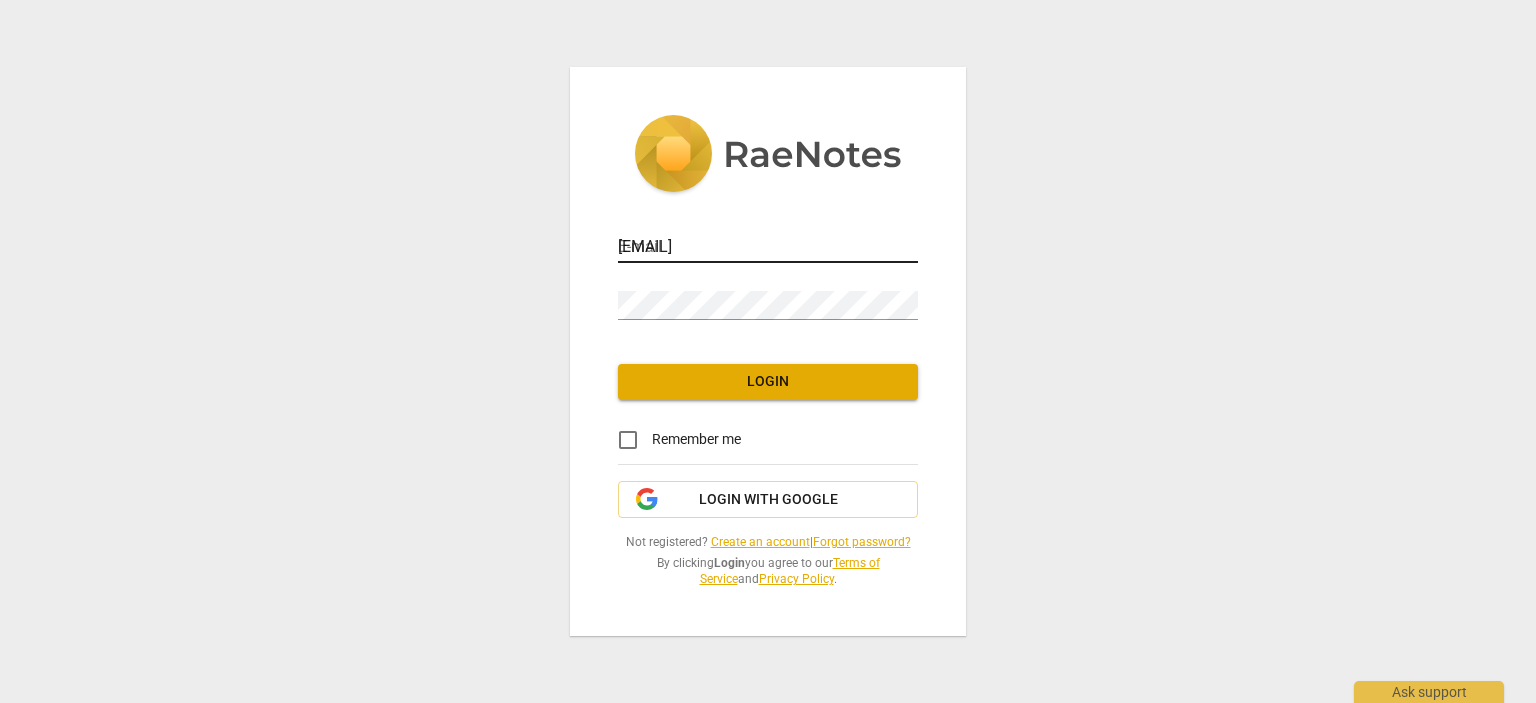 click on "roulaeidsawan@gmail.com" at bounding box center [768, 248] 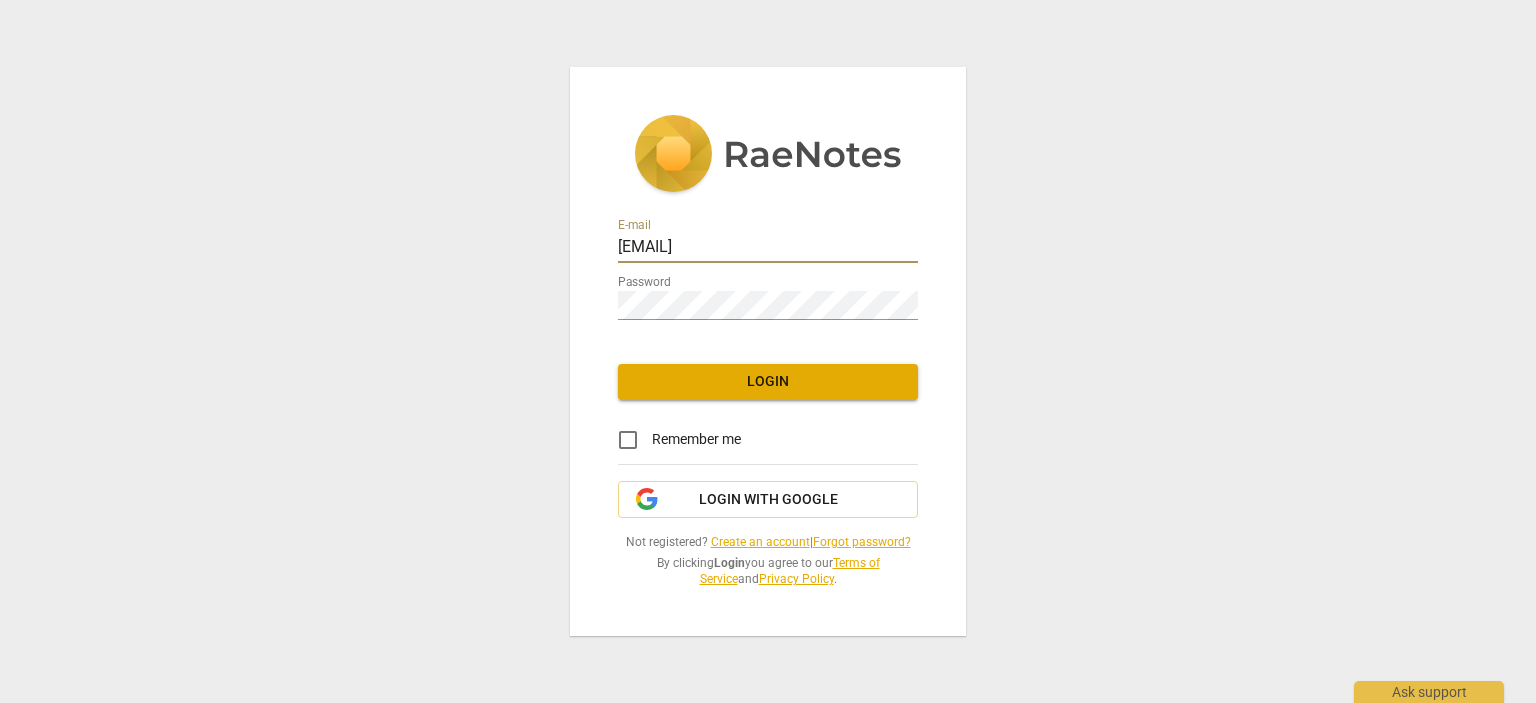 click on "roulaeidsawan@gmail.com" at bounding box center (768, 248) 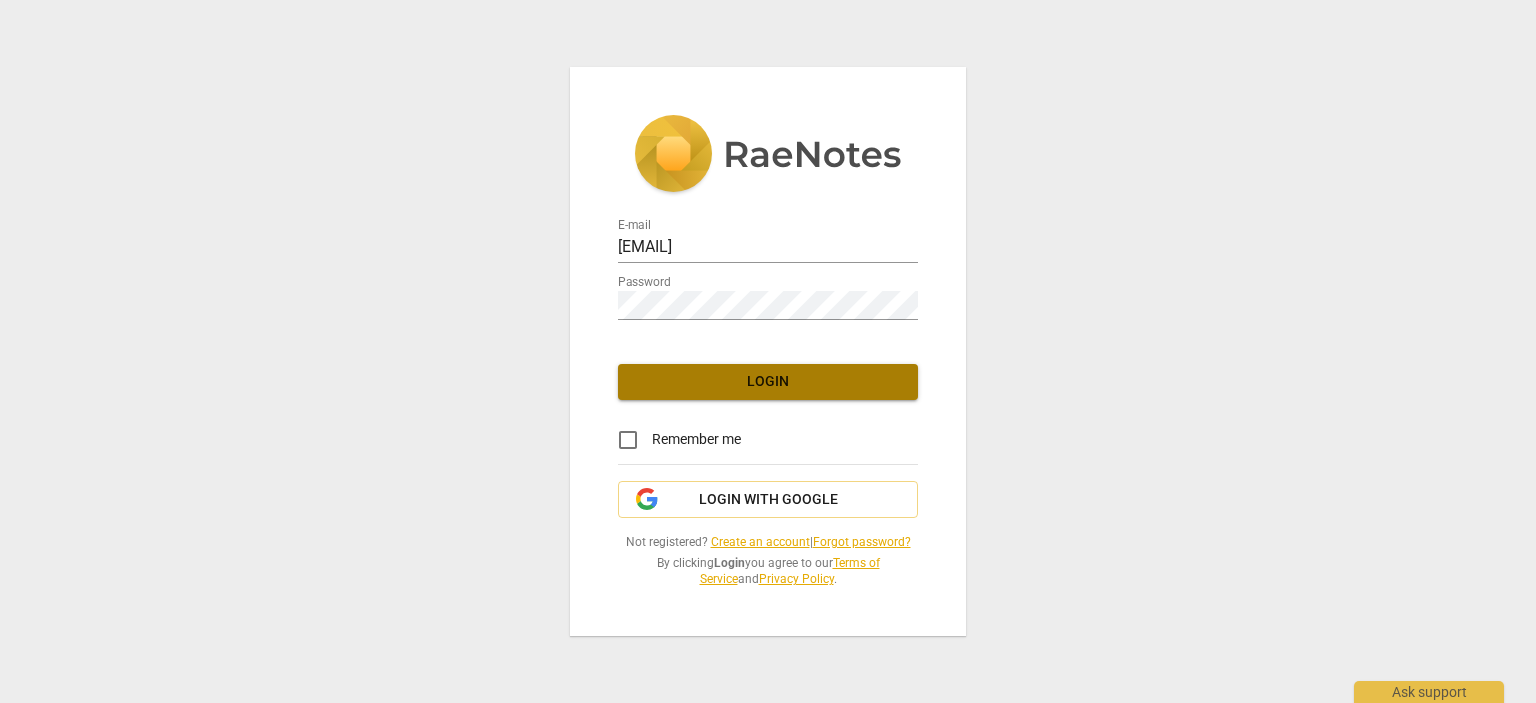 click on "Login" at bounding box center [768, 382] 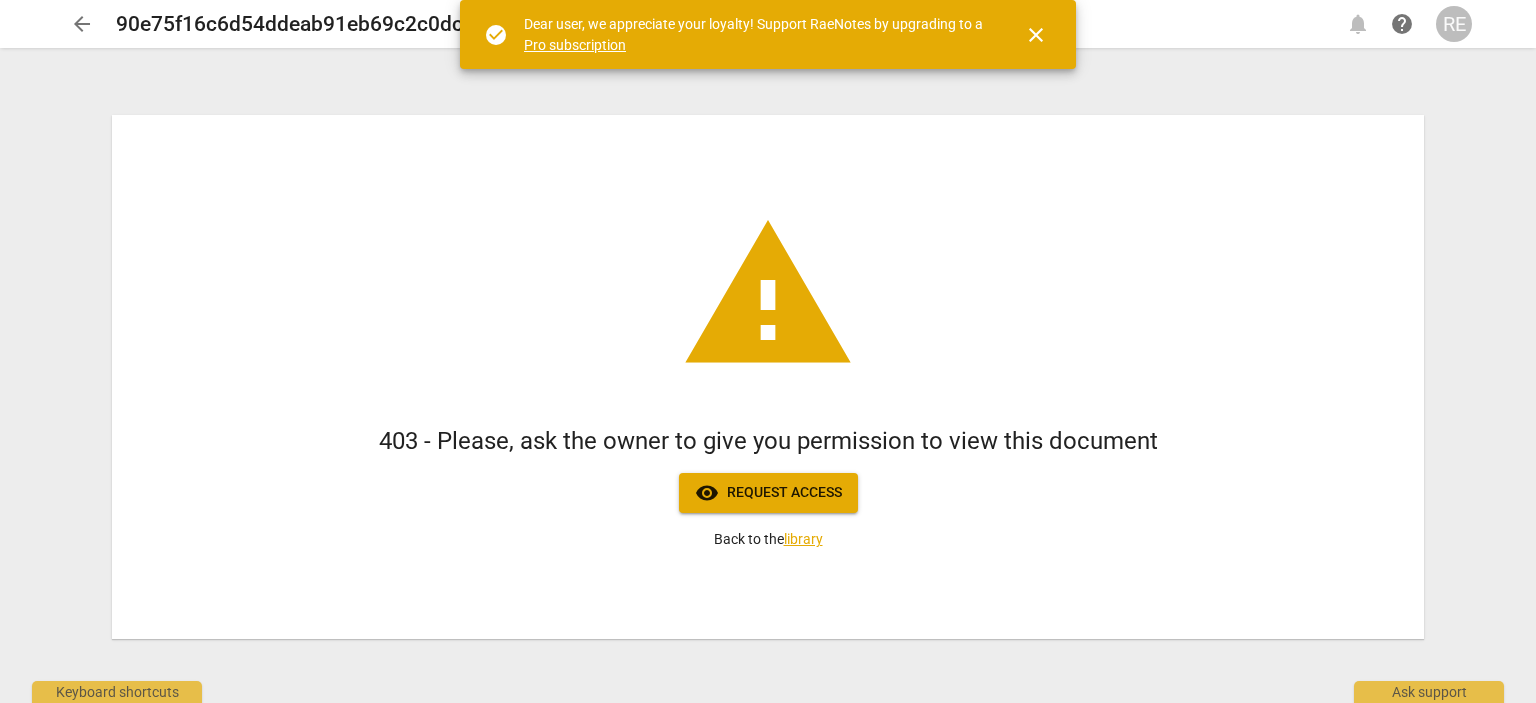 scroll, scrollTop: 0, scrollLeft: 0, axis: both 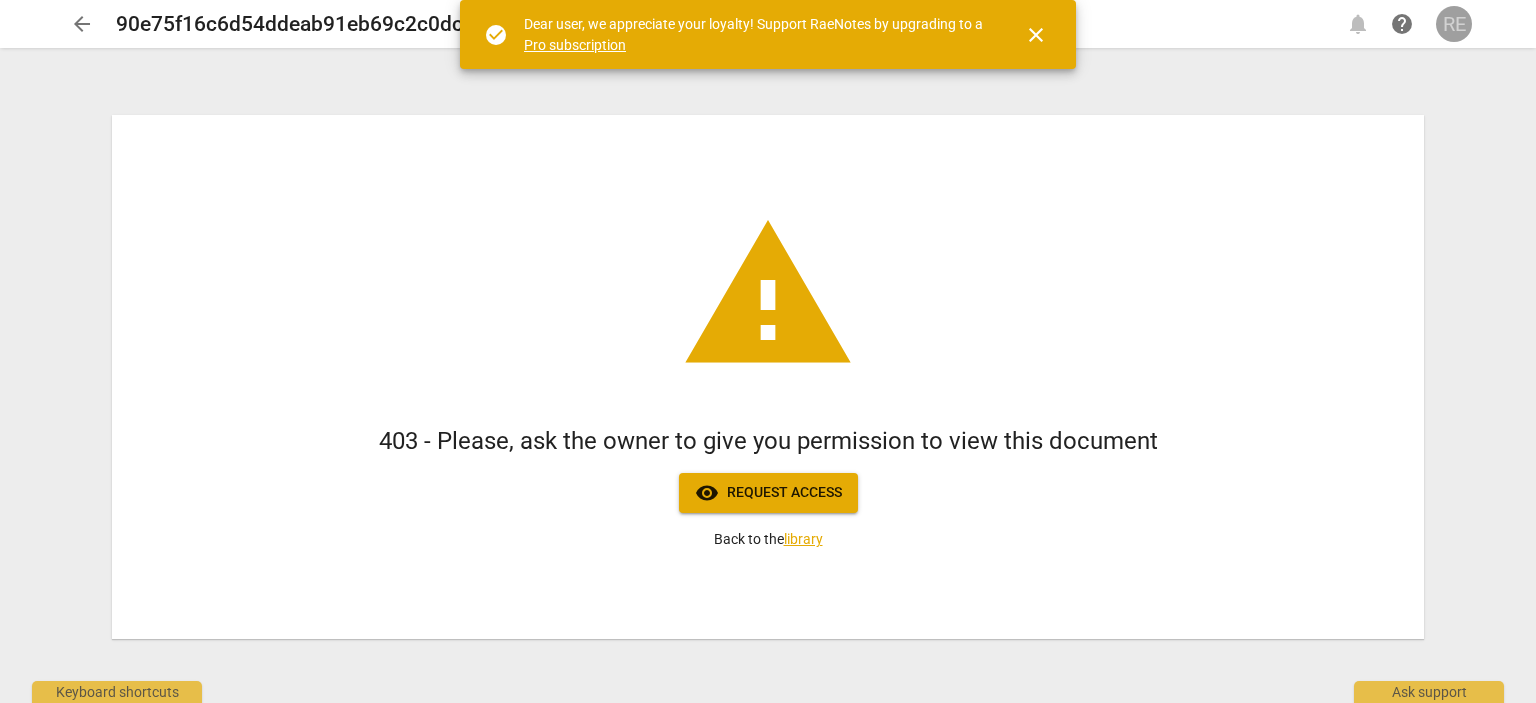 click on "RE" at bounding box center (1454, 24) 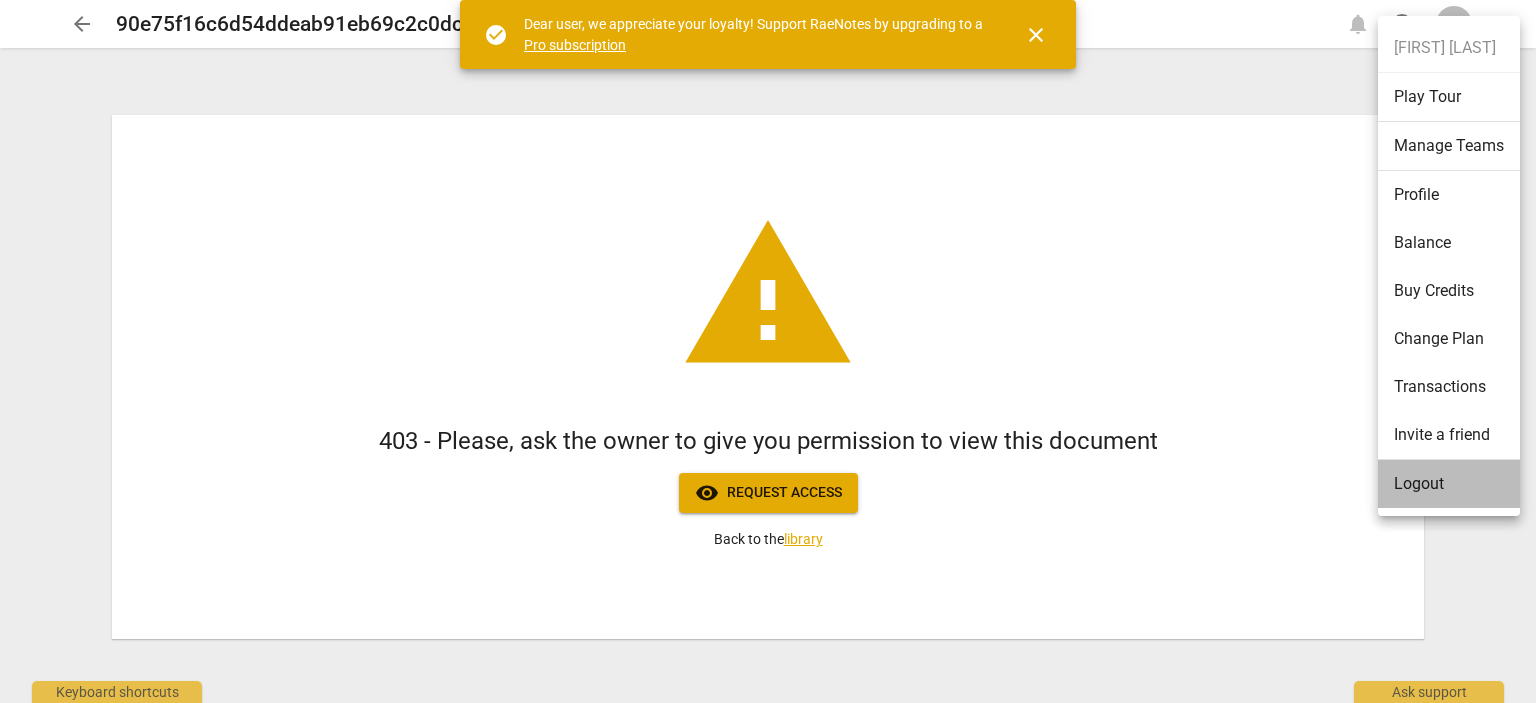 click on "Logout" at bounding box center [1449, 484] 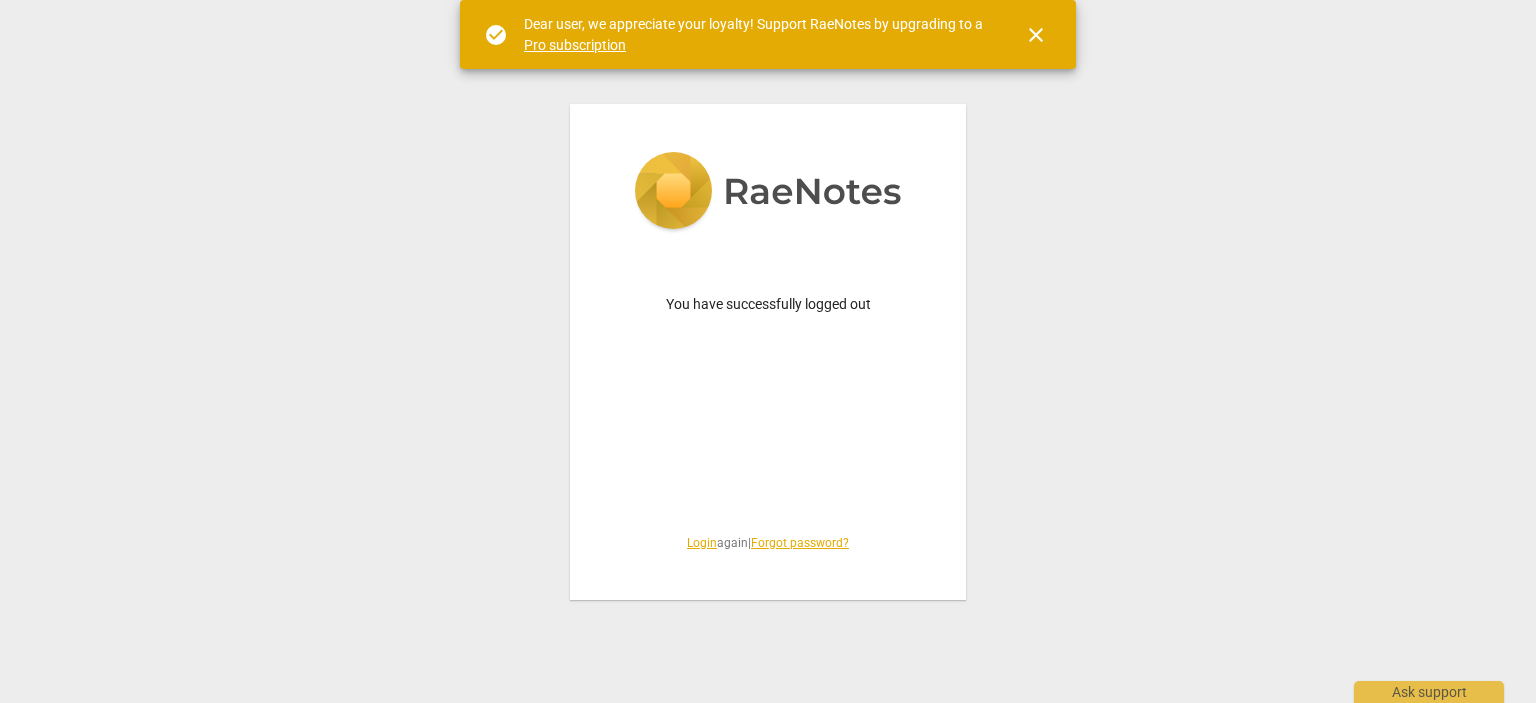 click on "Login" at bounding box center [702, 543] 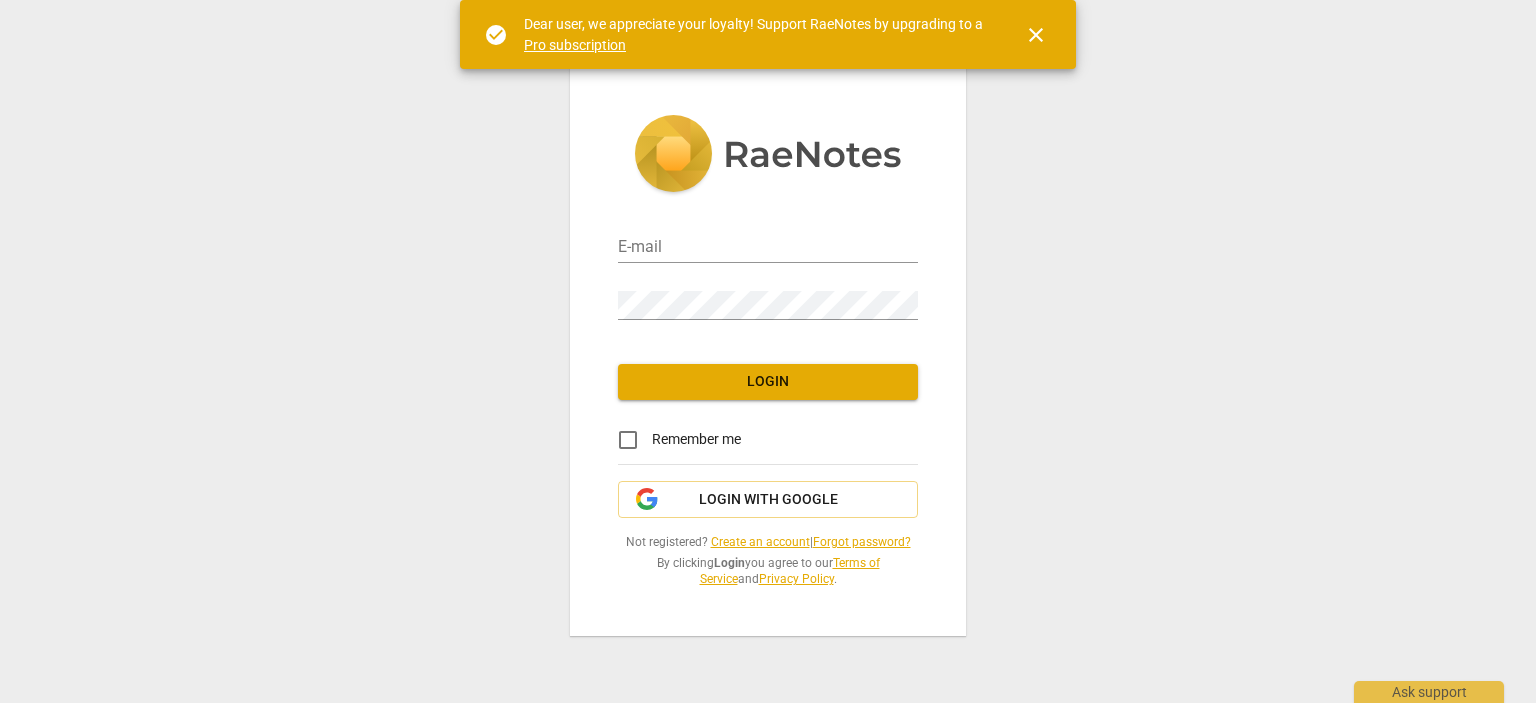 type on "roulaeidsawan@gmail.com" 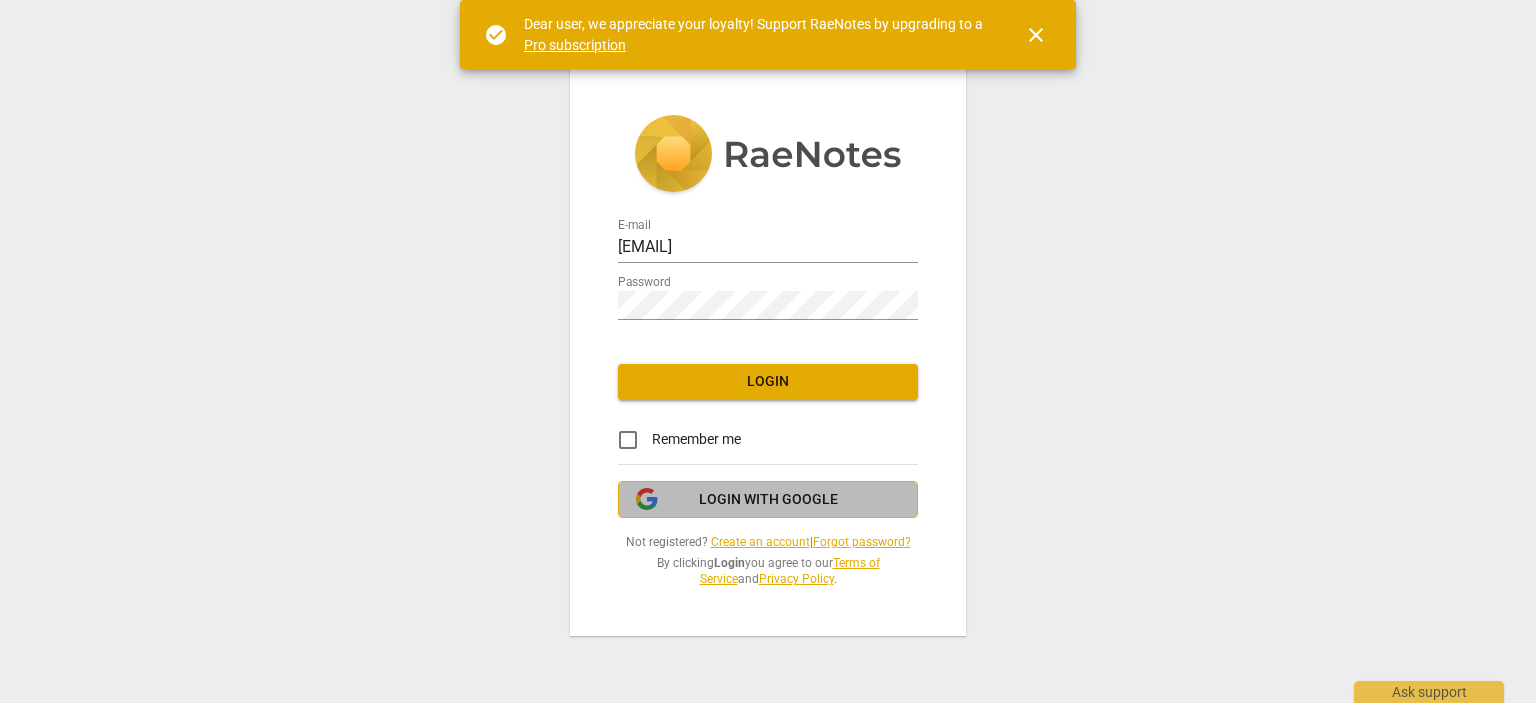 click on "Login with Google" at bounding box center [768, 500] 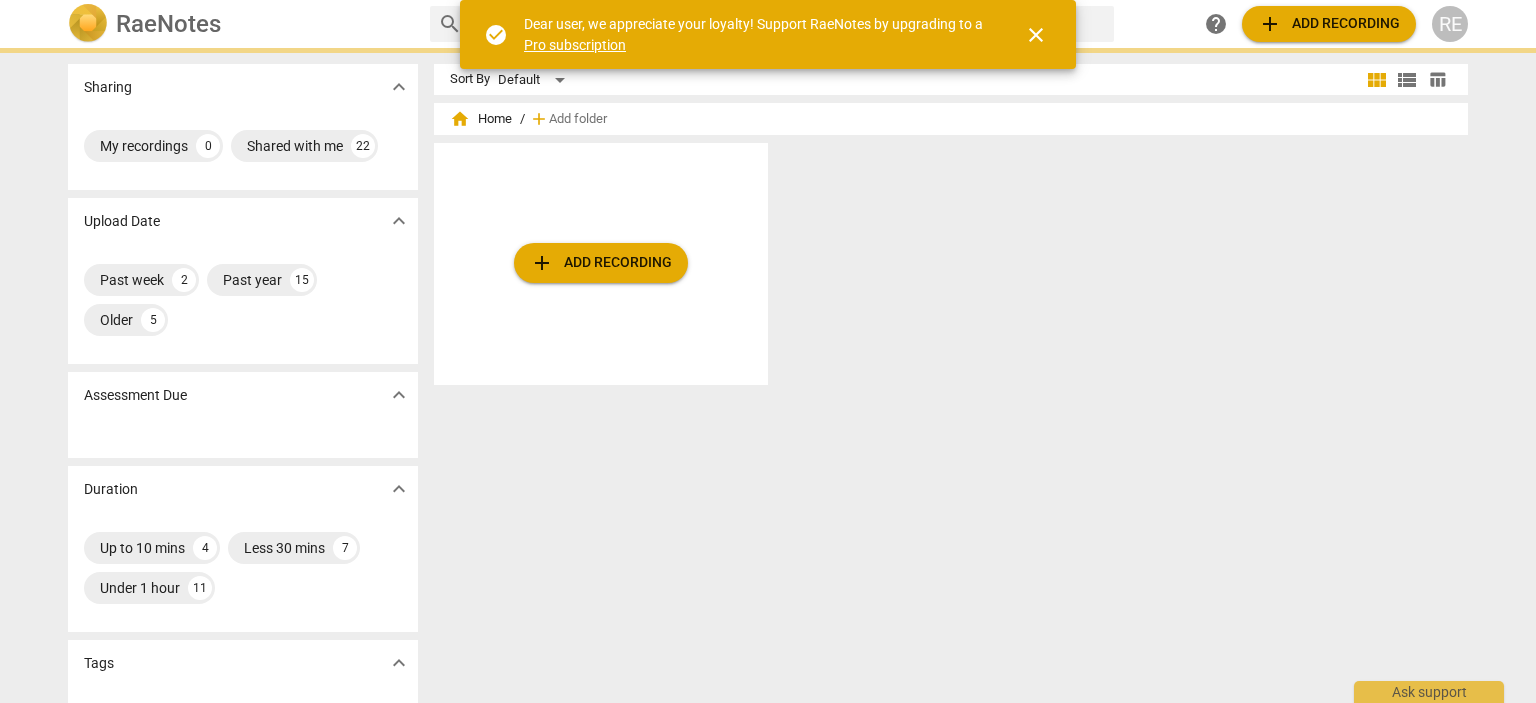 scroll, scrollTop: 0, scrollLeft: 0, axis: both 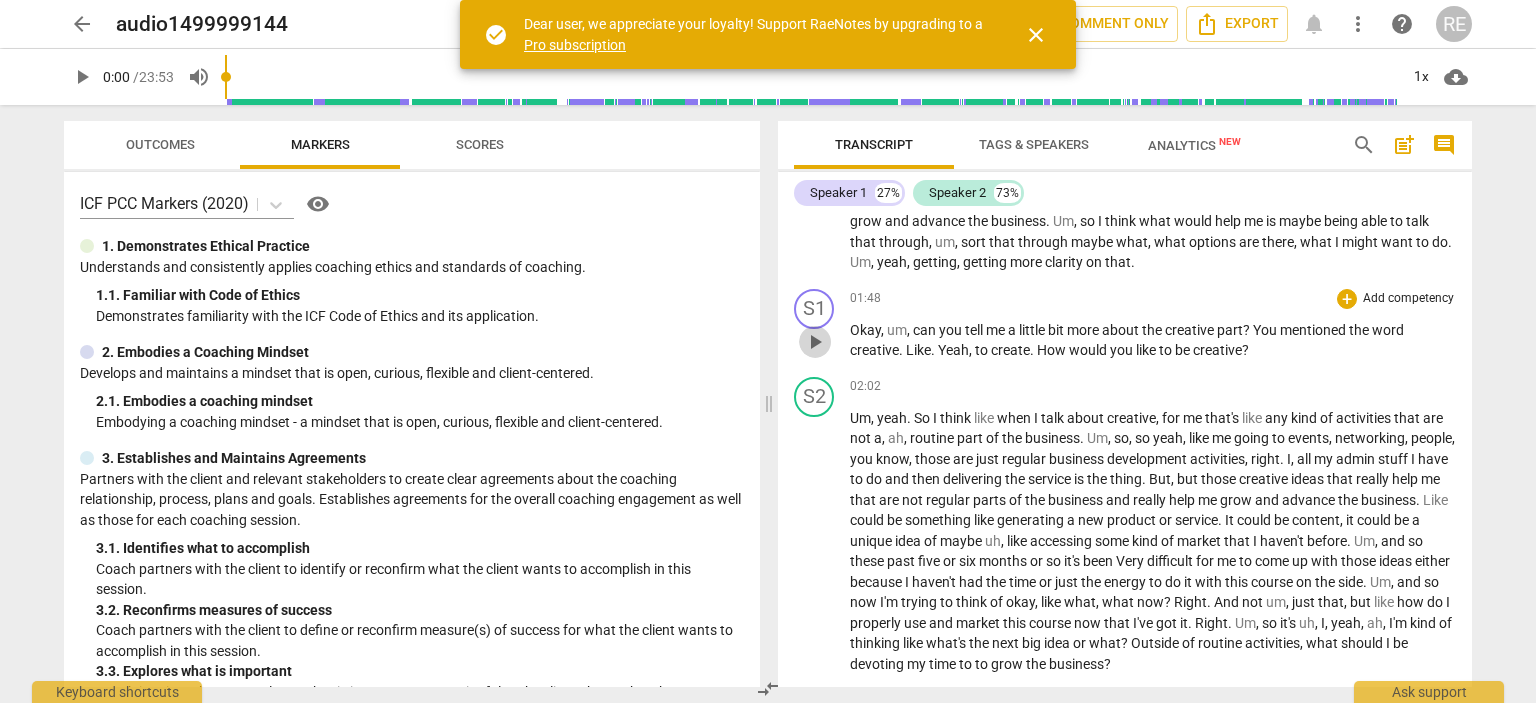 click on "play_arrow" at bounding box center [815, 342] 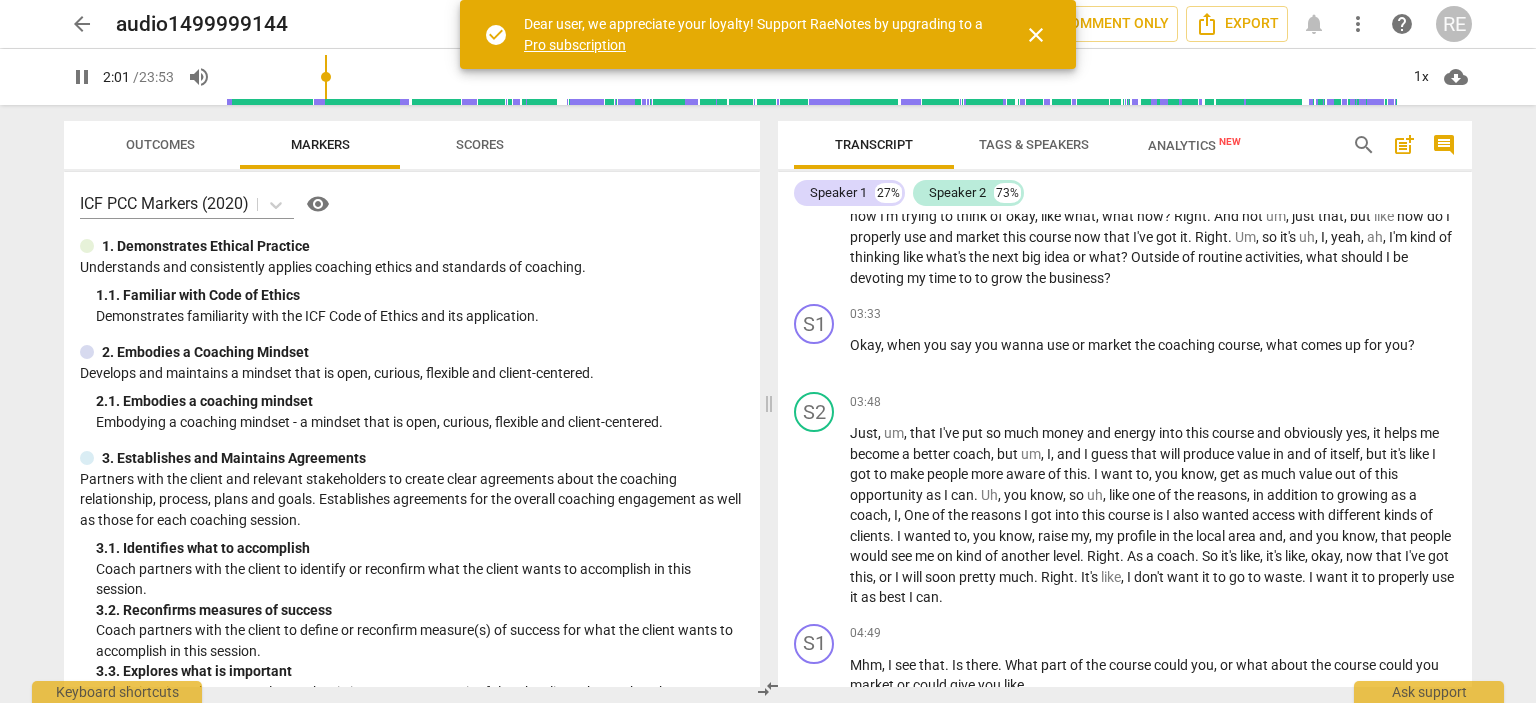 scroll, scrollTop: 760, scrollLeft: 0, axis: vertical 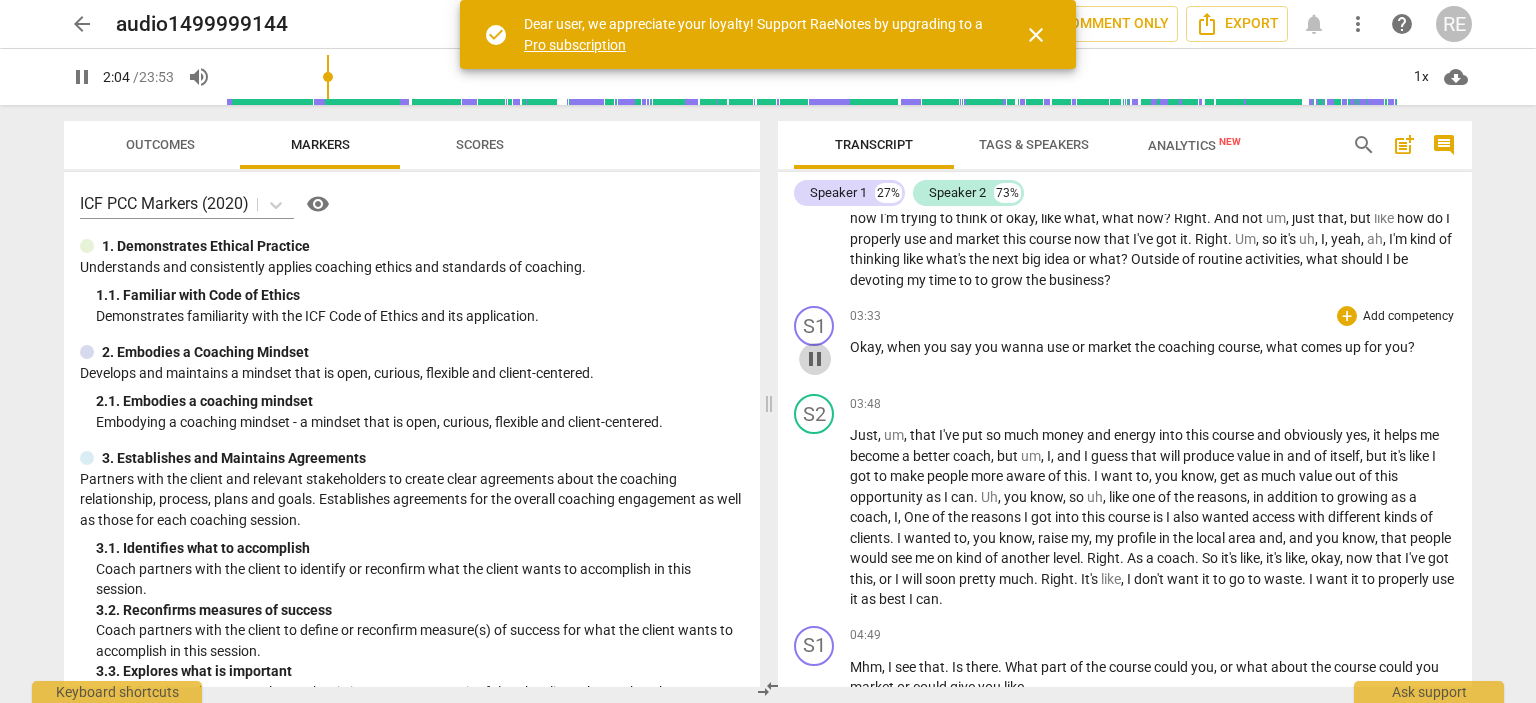 click on "pause" at bounding box center (815, 359) 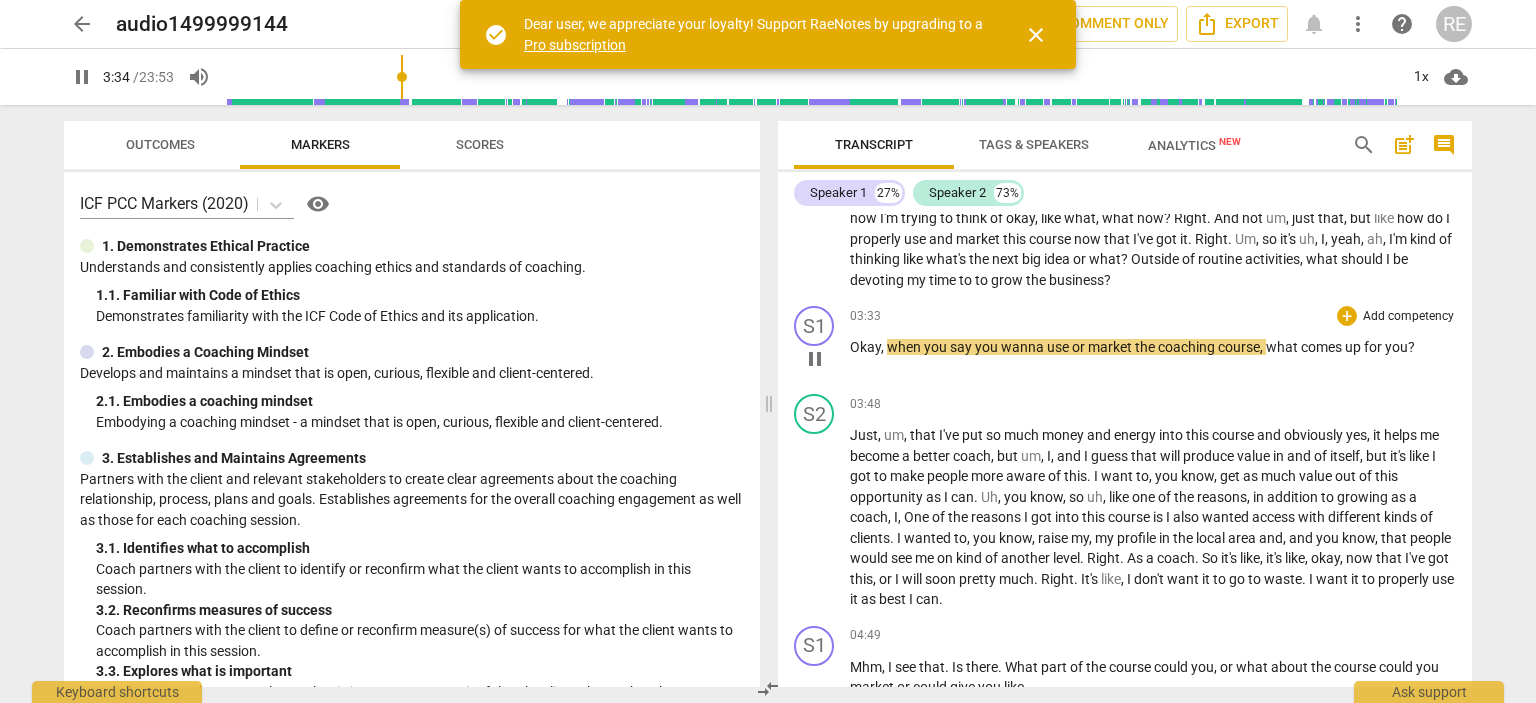 click on "pause" at bounding box center [815, 359] 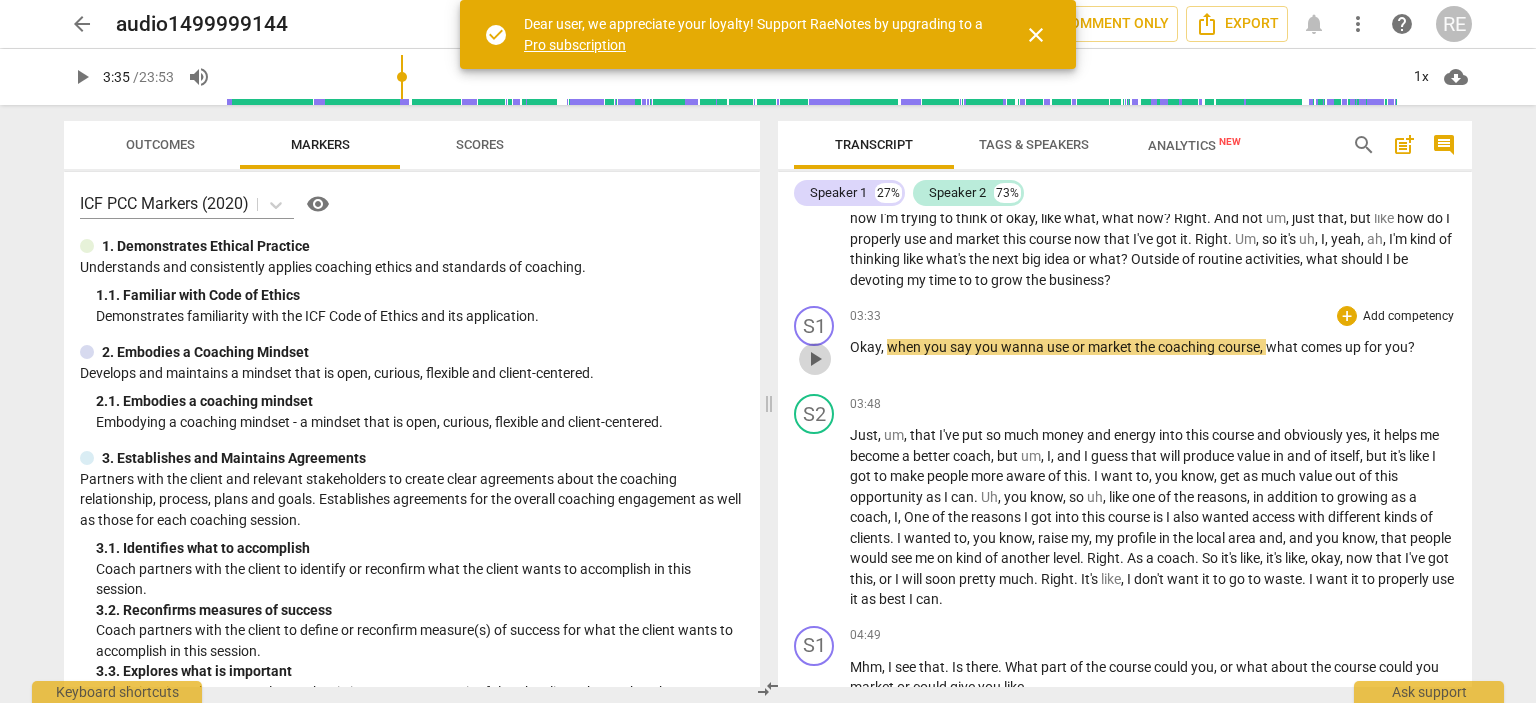 click on "play_arrow" at bounding box center [815, 359] 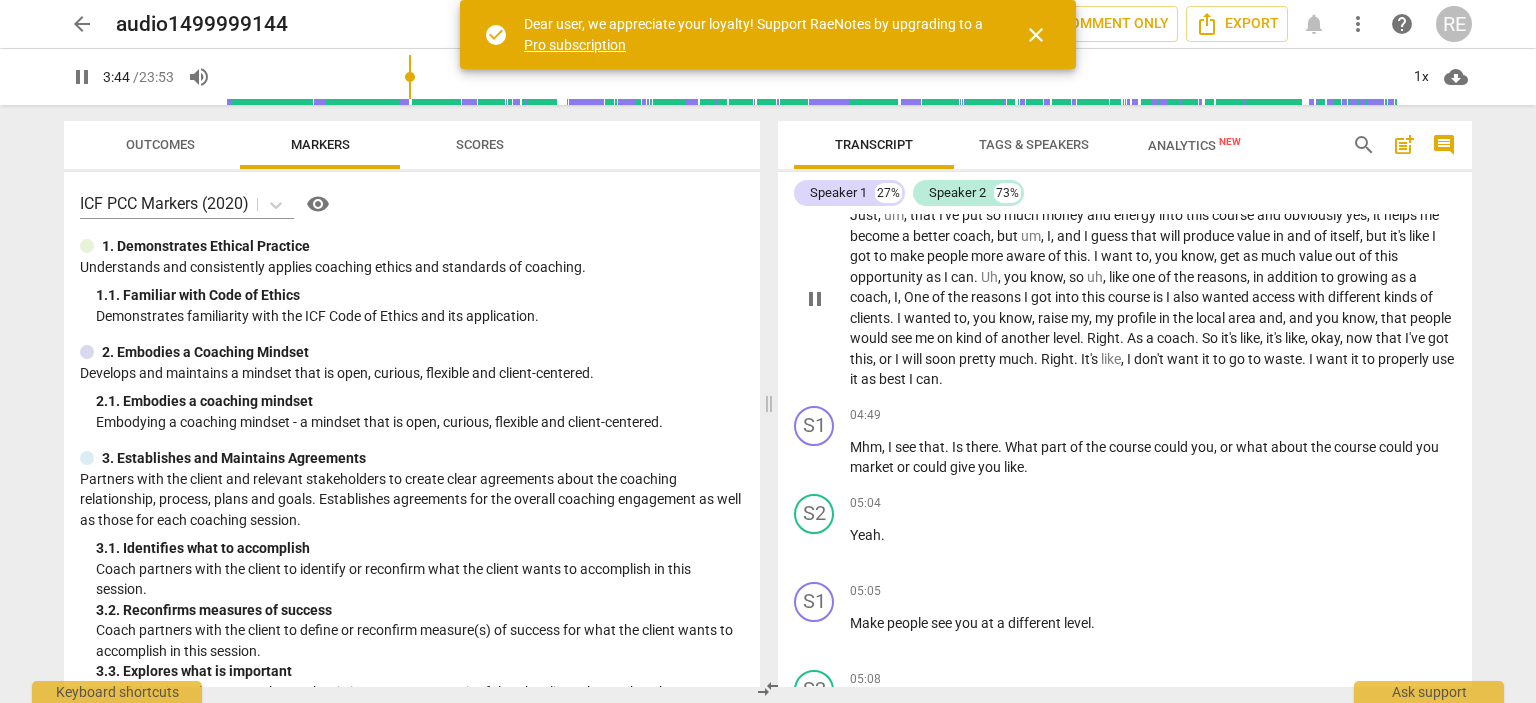 scroll, scrollTop: 984, scrollLeft: 0, axis: vertical 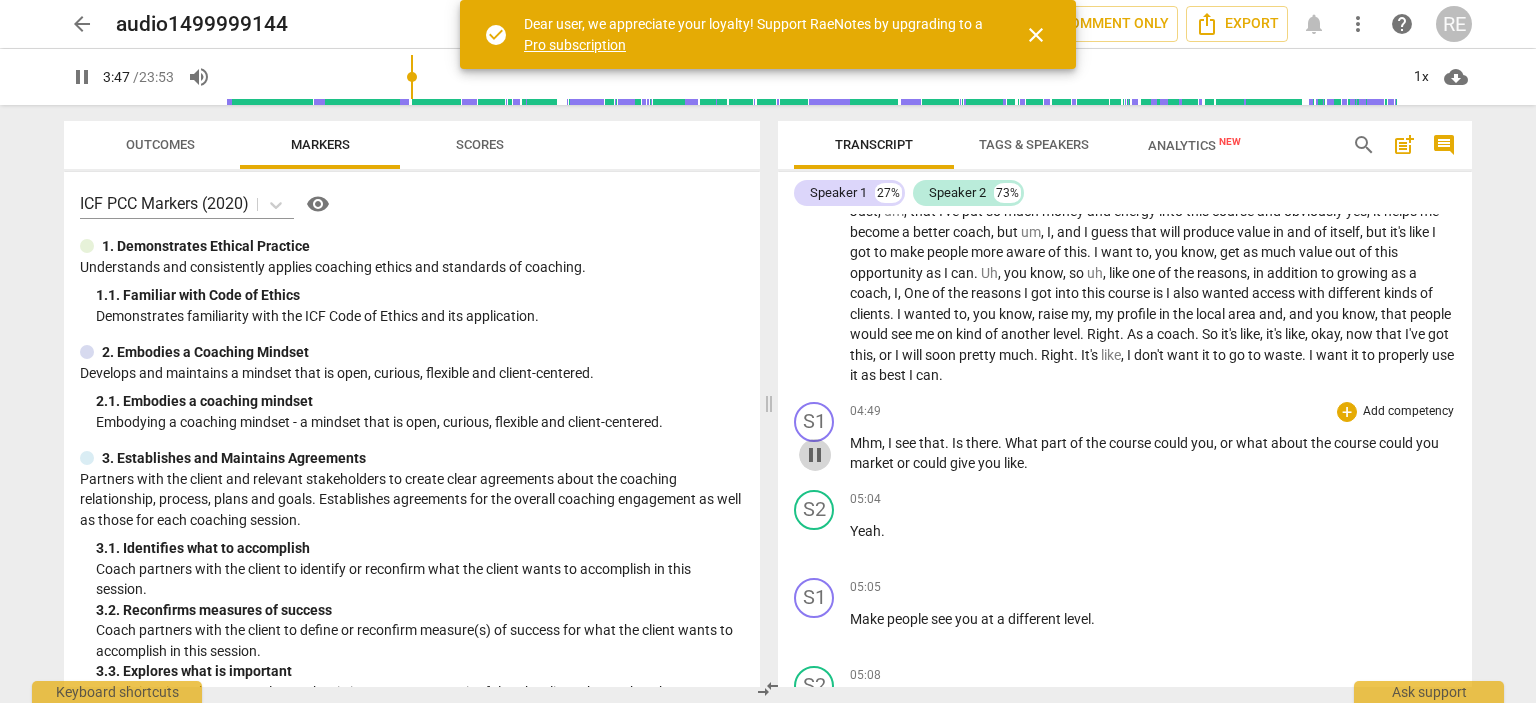 click on "pause" at bounding box center [815, 455] 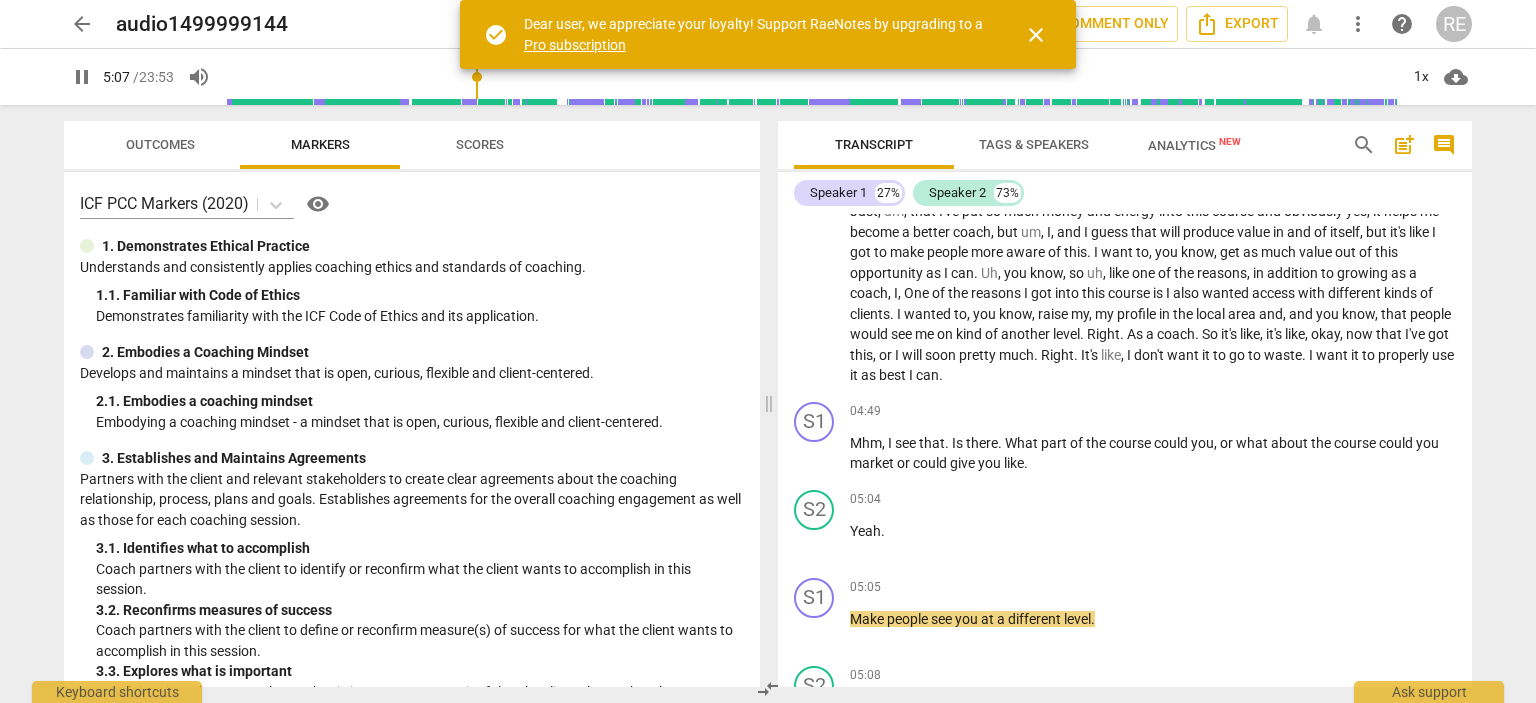 scroll, scrollTop: 1398, scrollLeft: 0, axis: vertical 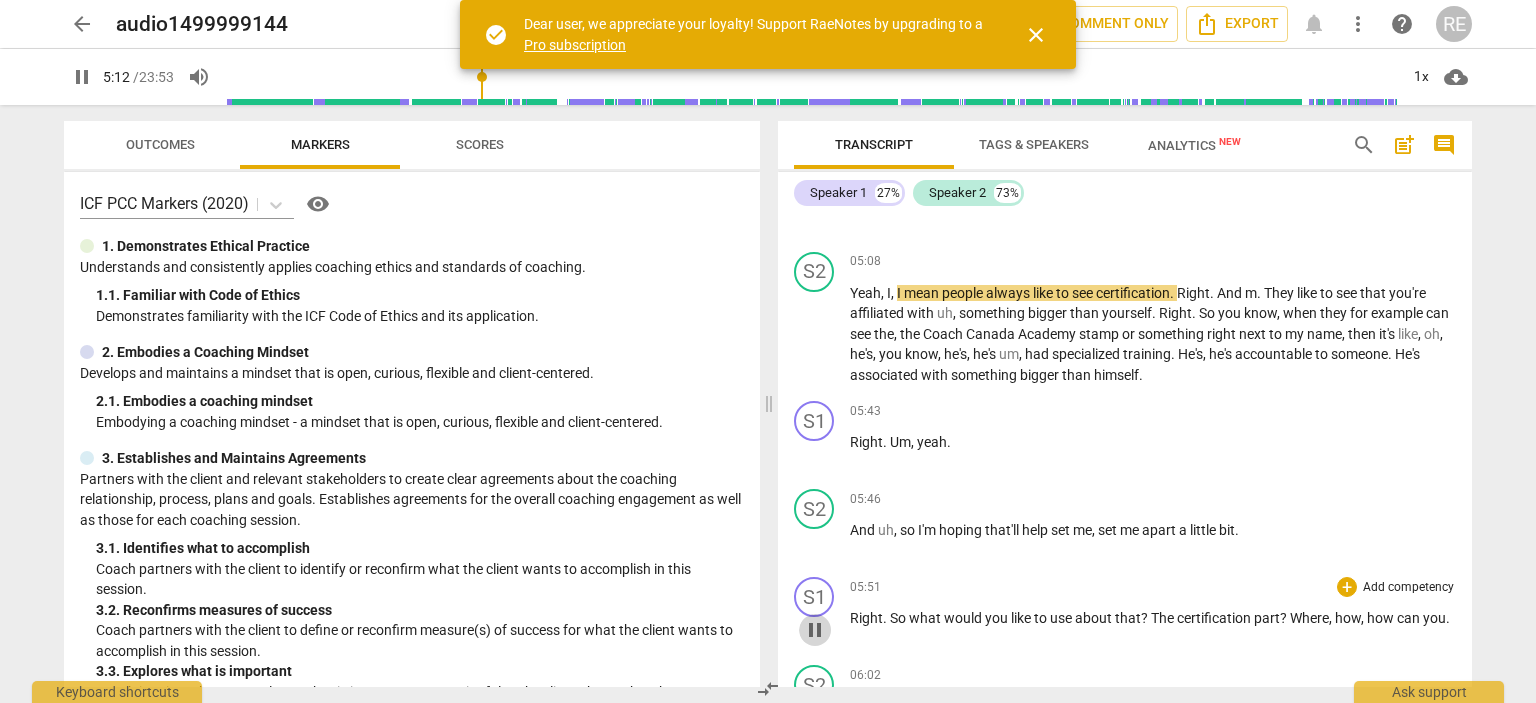 click on "pause" at bounding box center [815, 630] 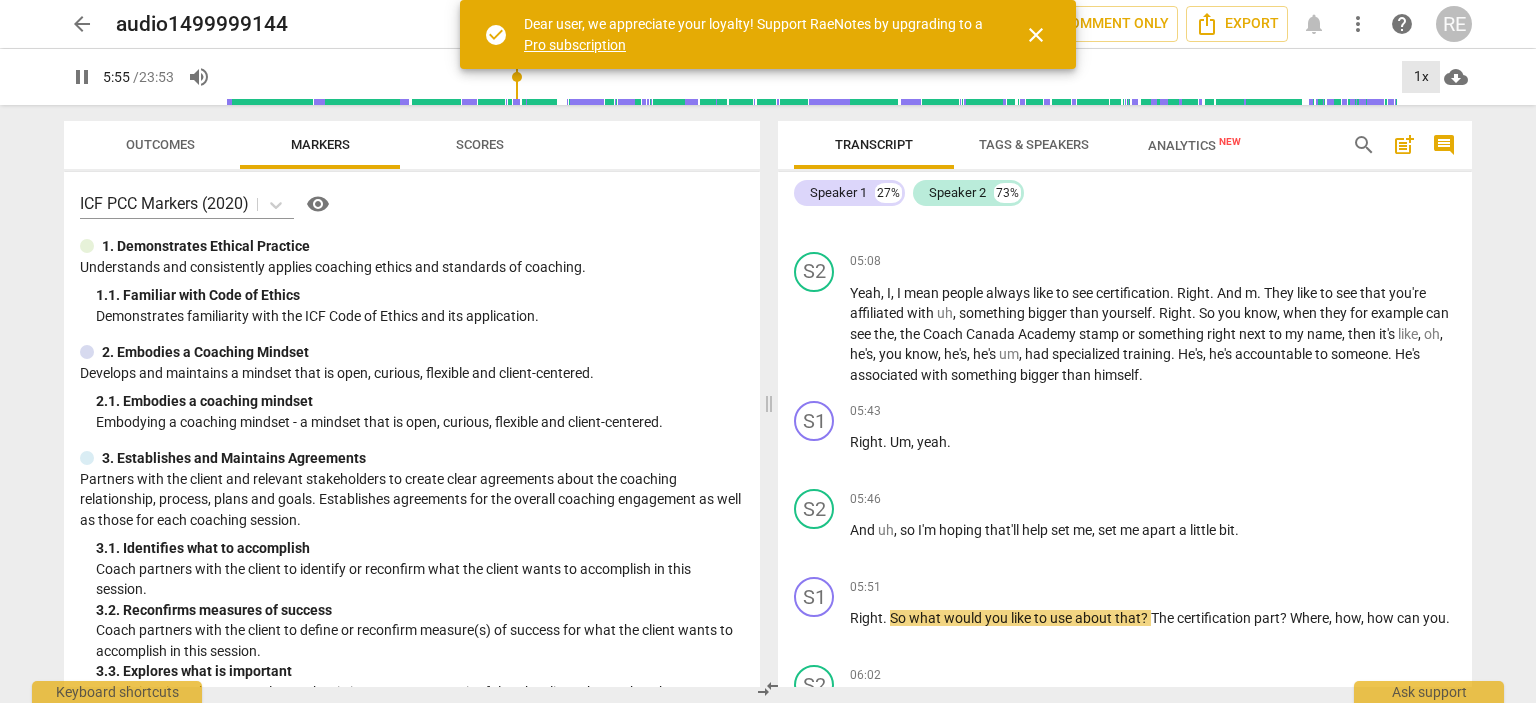 click on "1x" at bounding box center [1421, 77] 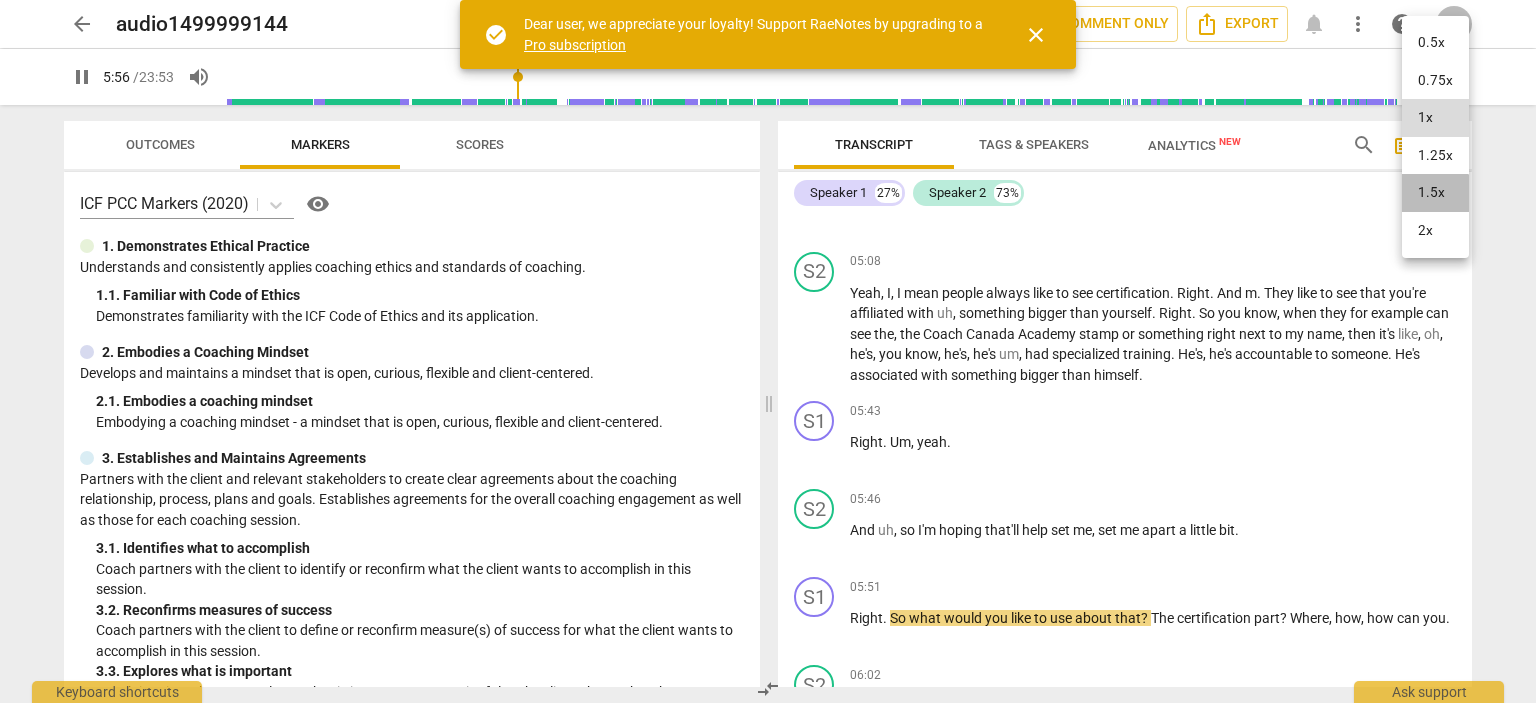 click on "1.5x" at bounding box center (1435, 193) 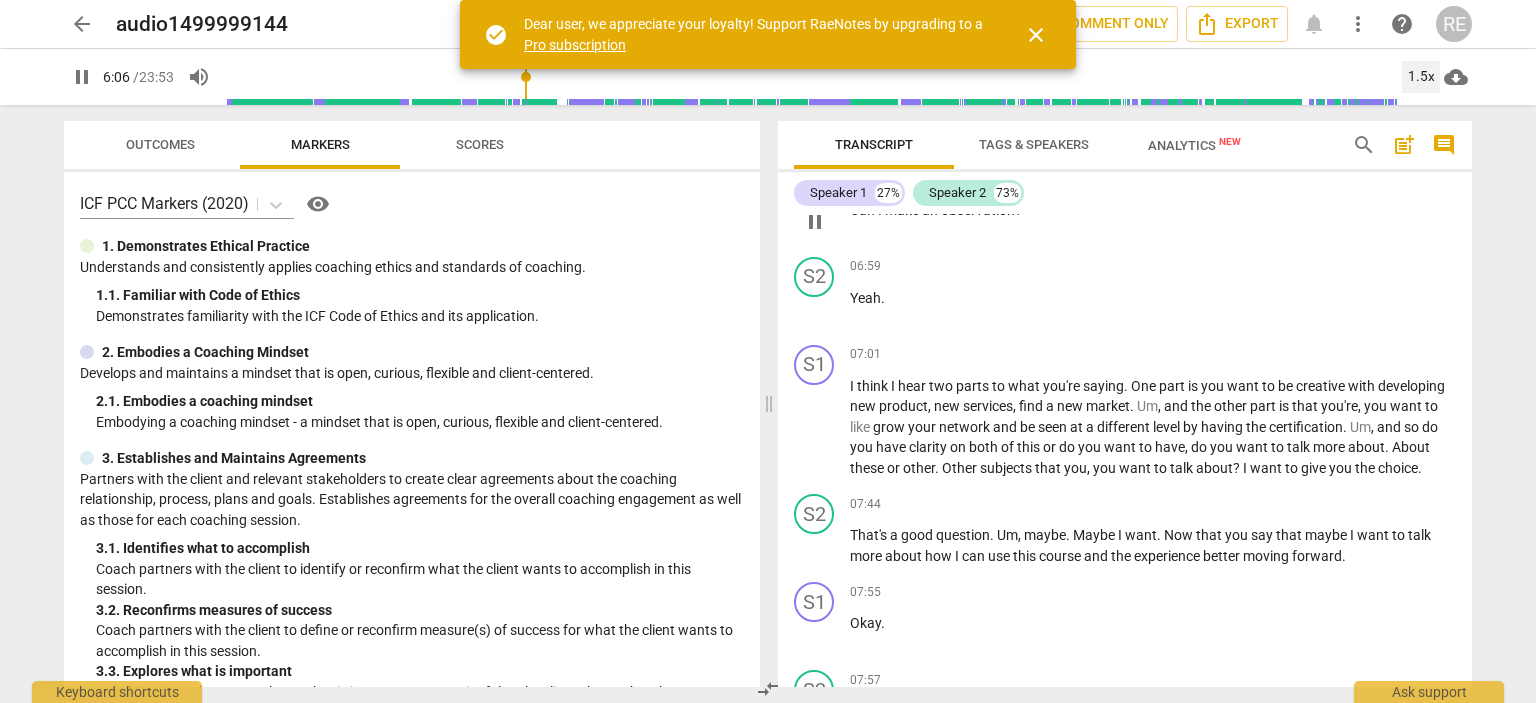 scroll, scrollTop: 2232, scrollLeft: 0, axis: vertical 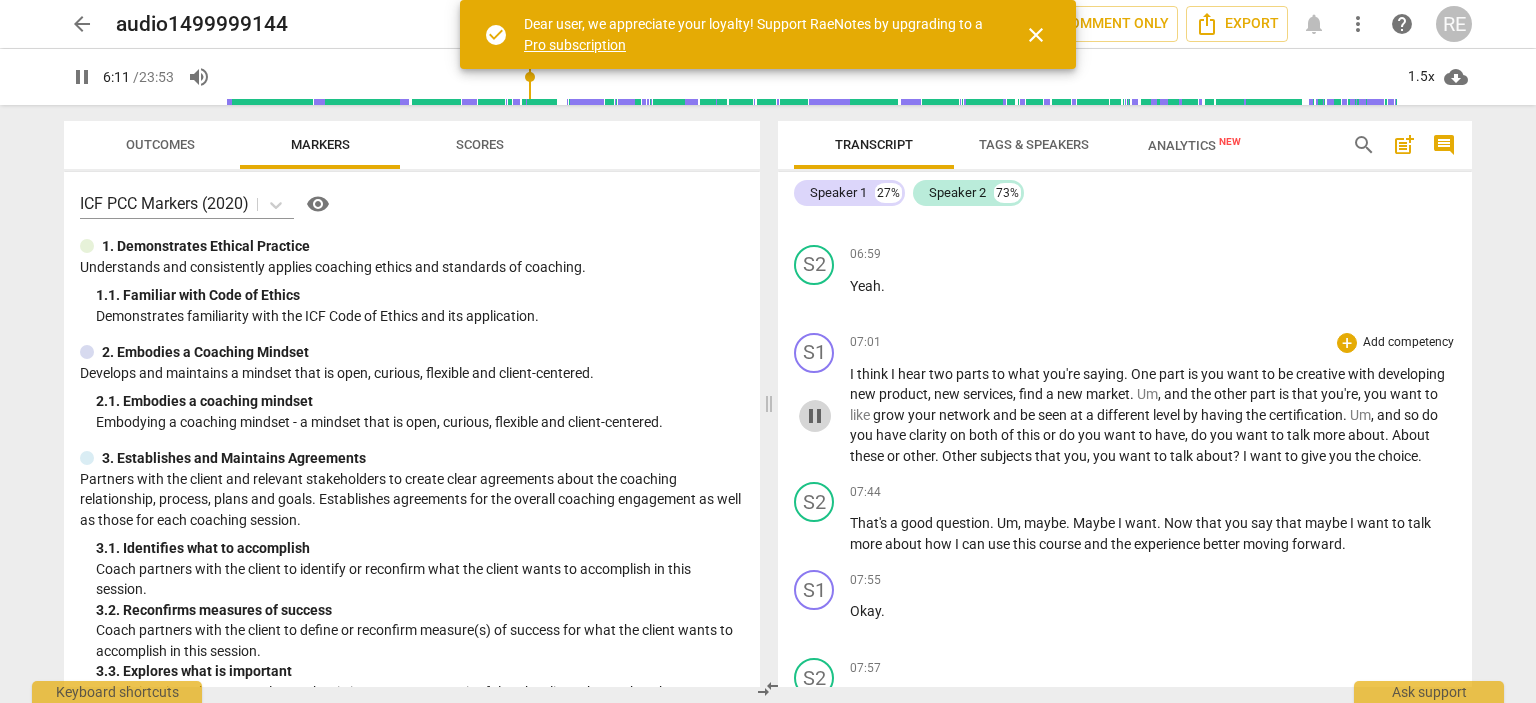 click on "pause" at bounding box center [815, 416] 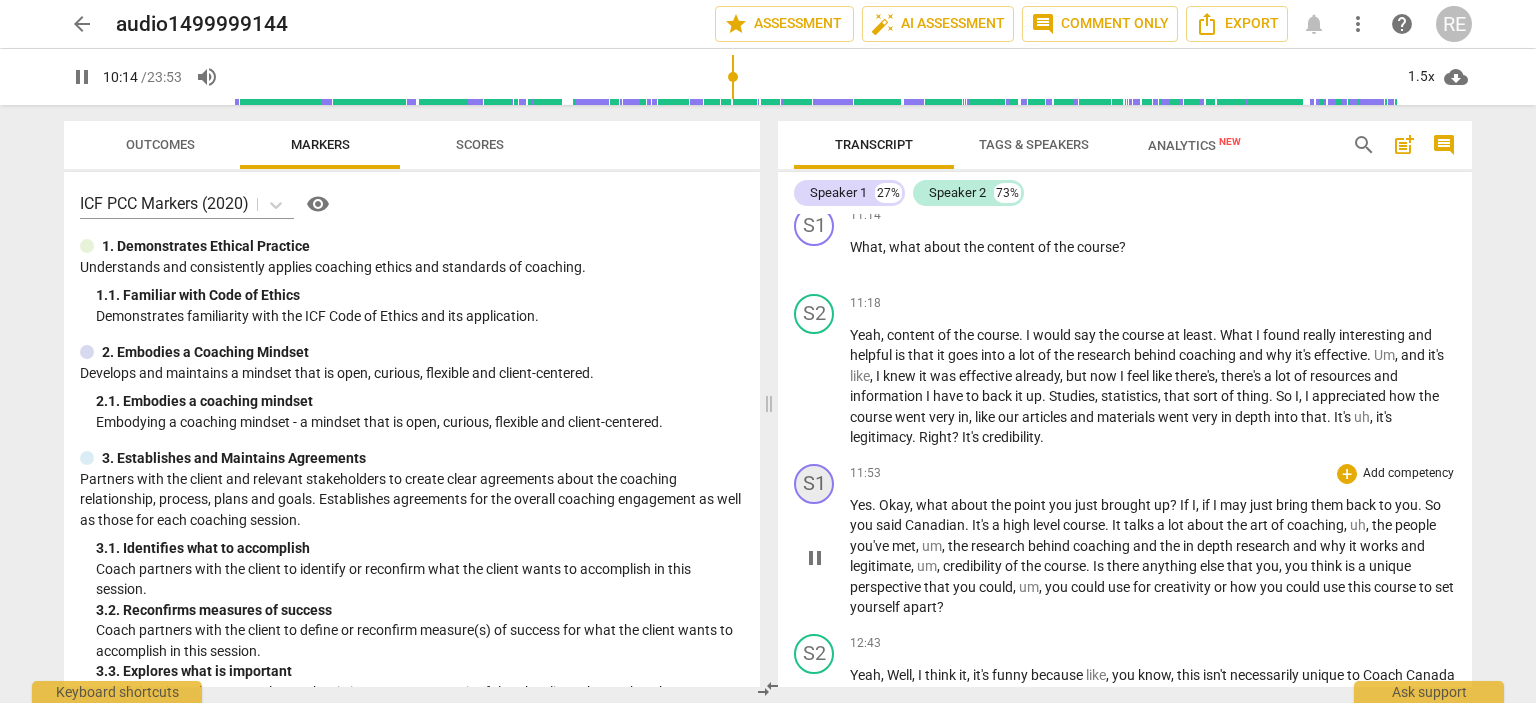 scroll, scrollTop: 4325, scrollLeft: 0, axis: vertical 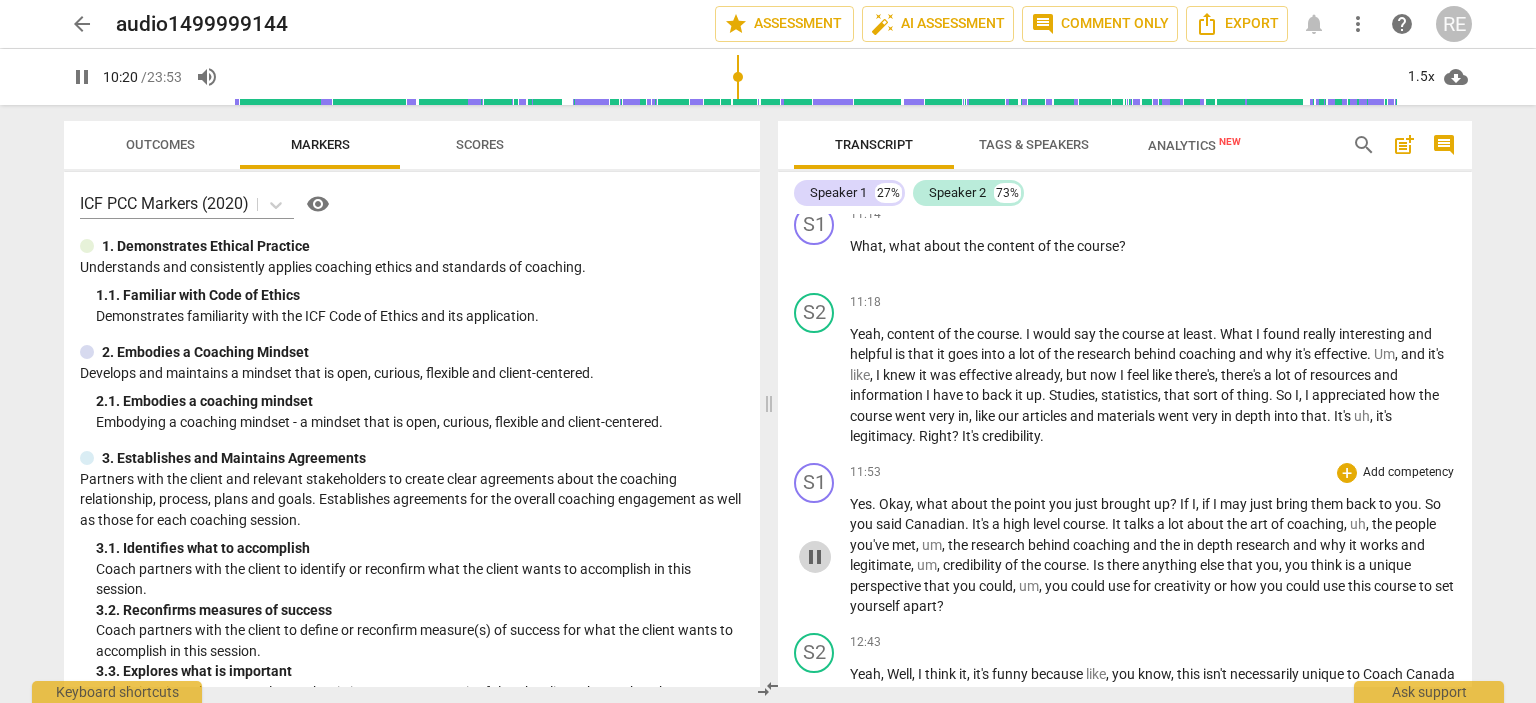 click on "pause" at bounding box center [815, 557] 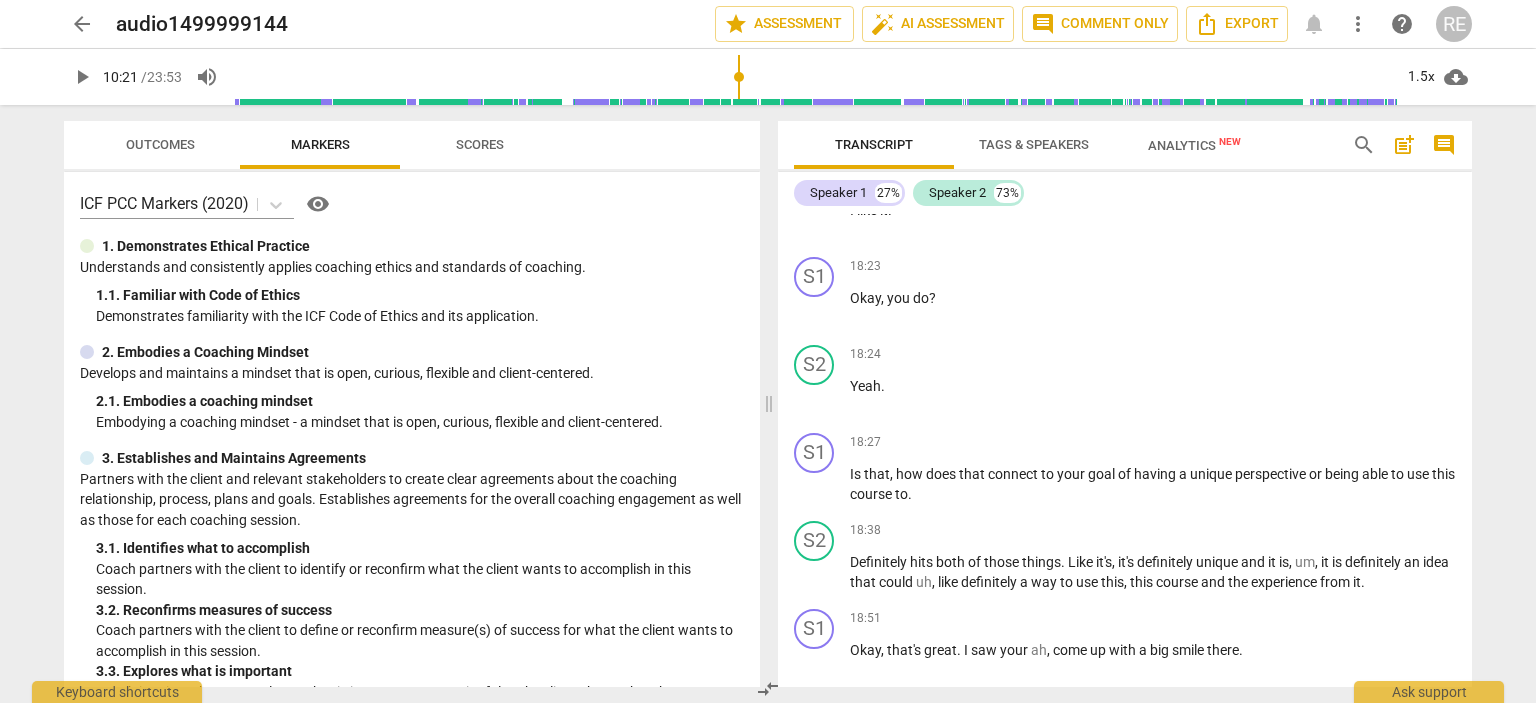 scroll, scrollTop: 7236, scrollLeft: 0, axis: vertical 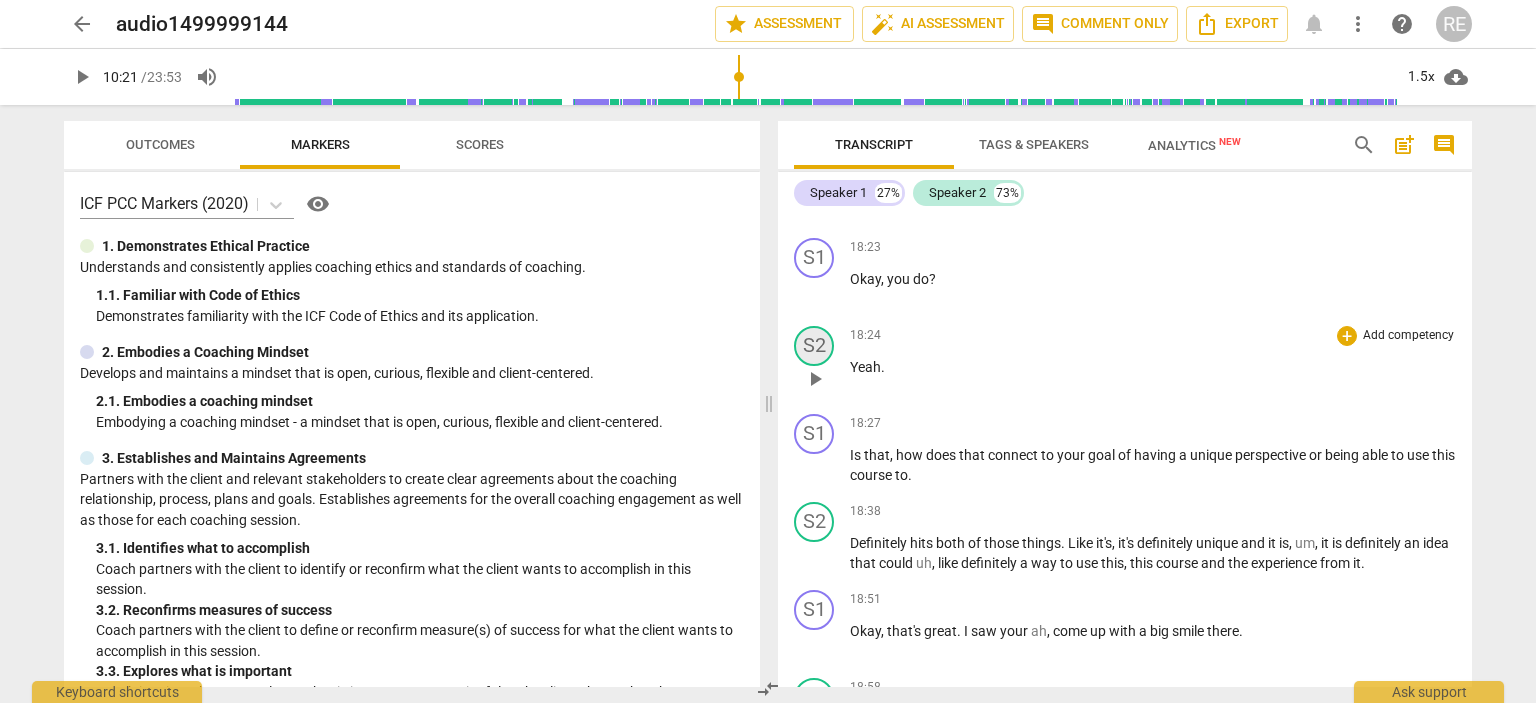 click on "S2" at bounding box center (814, 346) 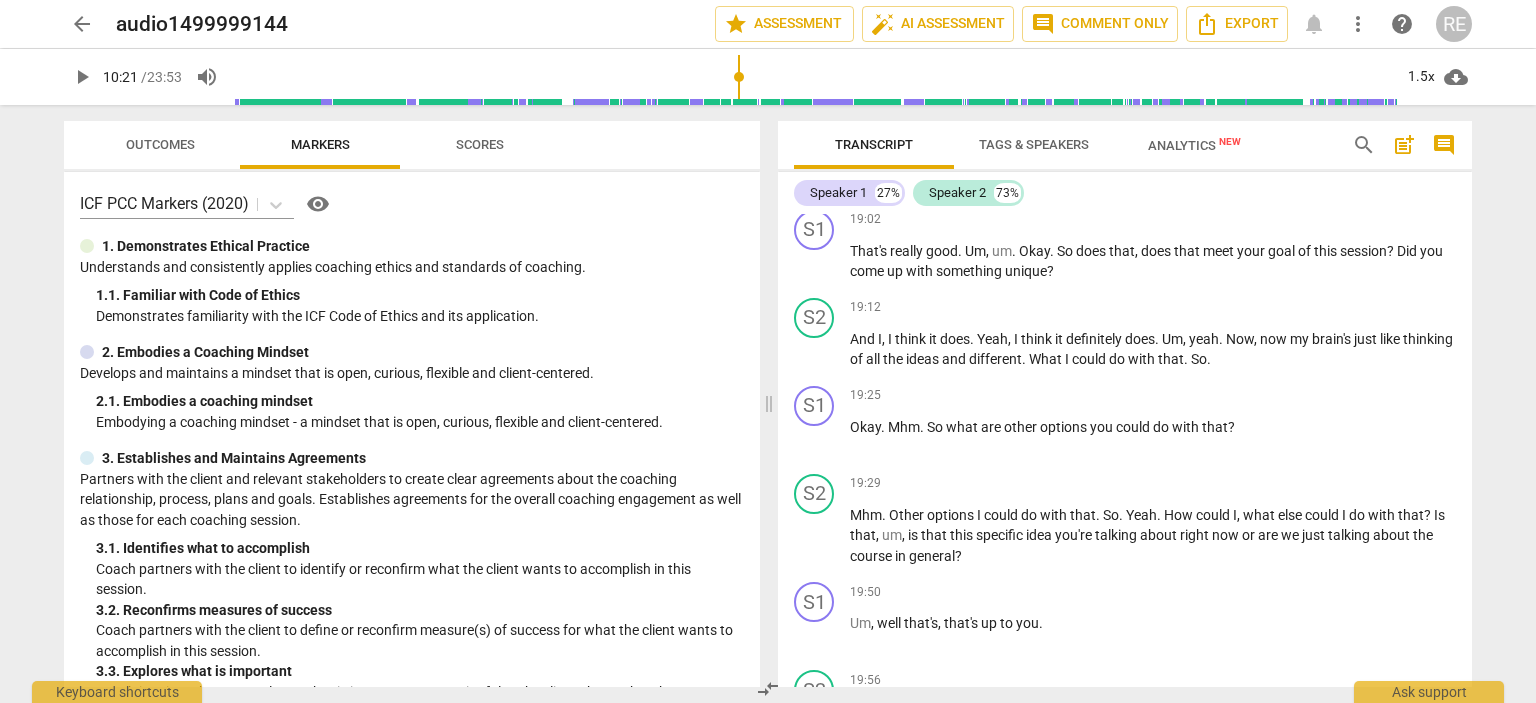 scroll, scrollTop: 7796, scrollLeft: 0, axis: vertical 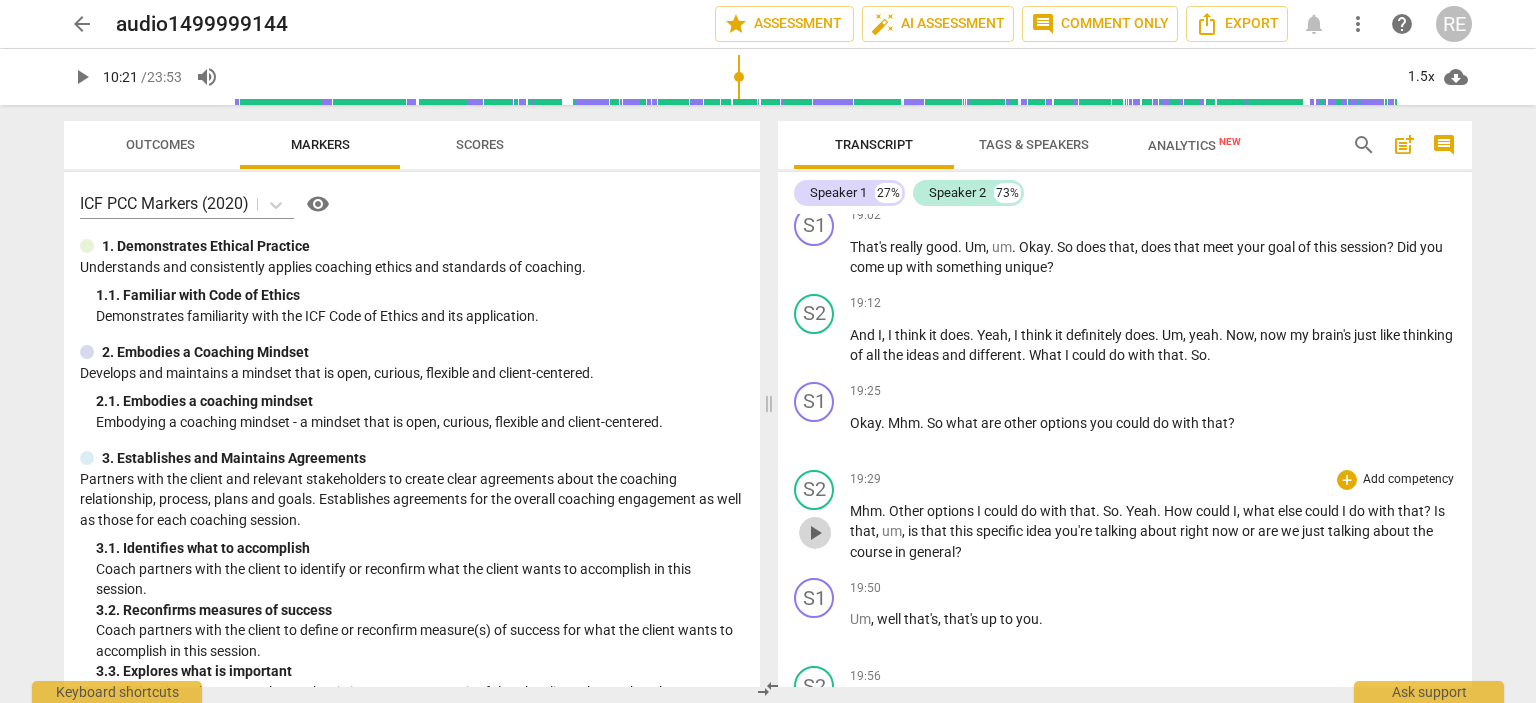click on "play_arrow" at bounding box center [815, 533] 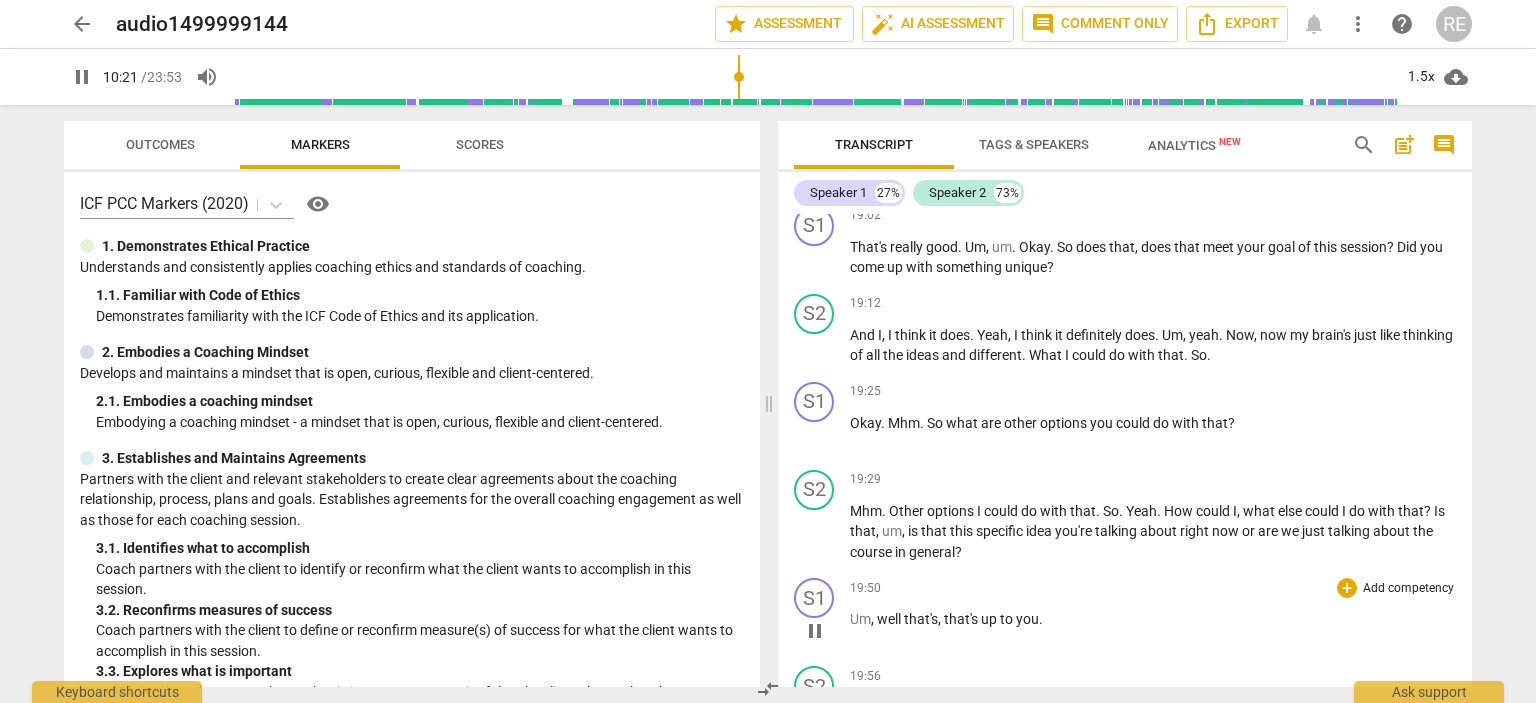 click on "pause" at bounding box center [815, 631] 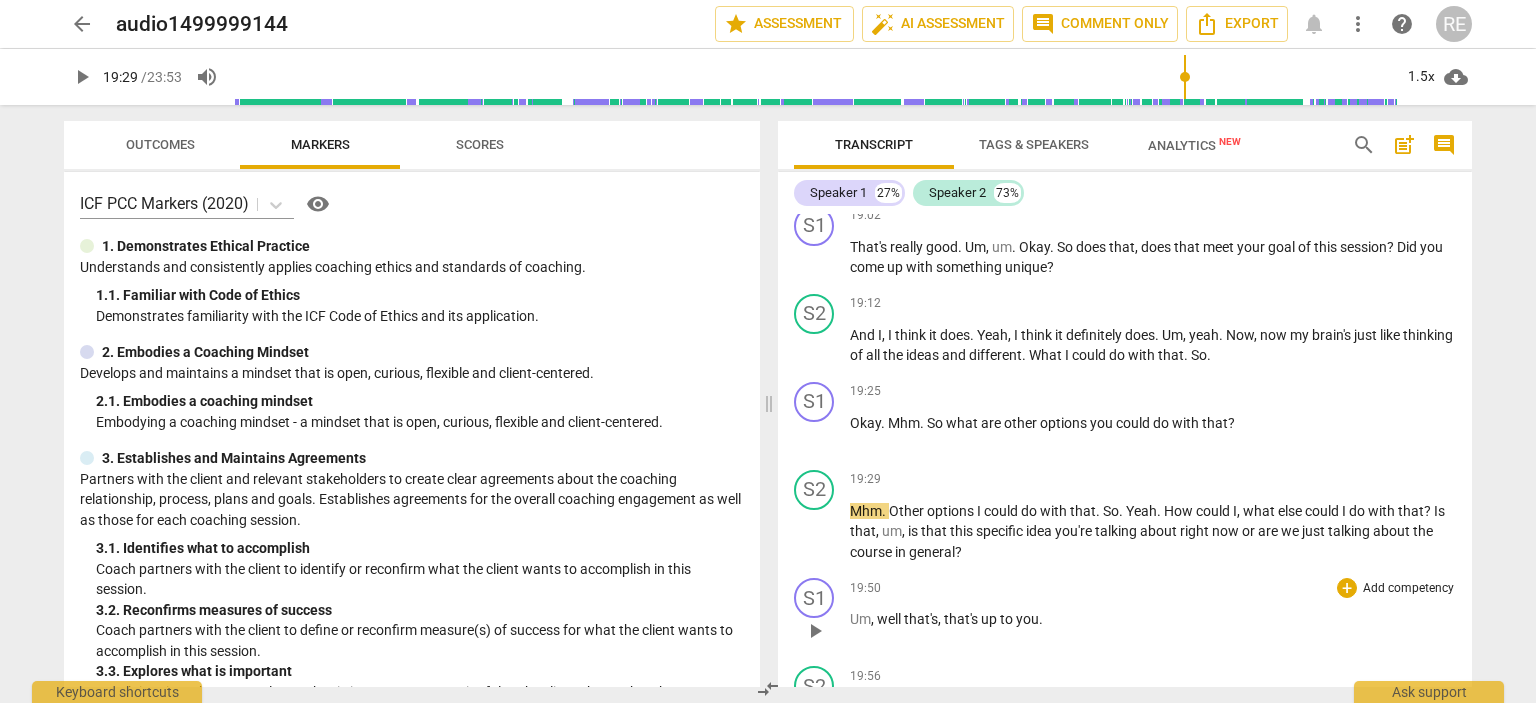 scroll, scrollTop: 8142, scrollLeft: 0, axis: vertical 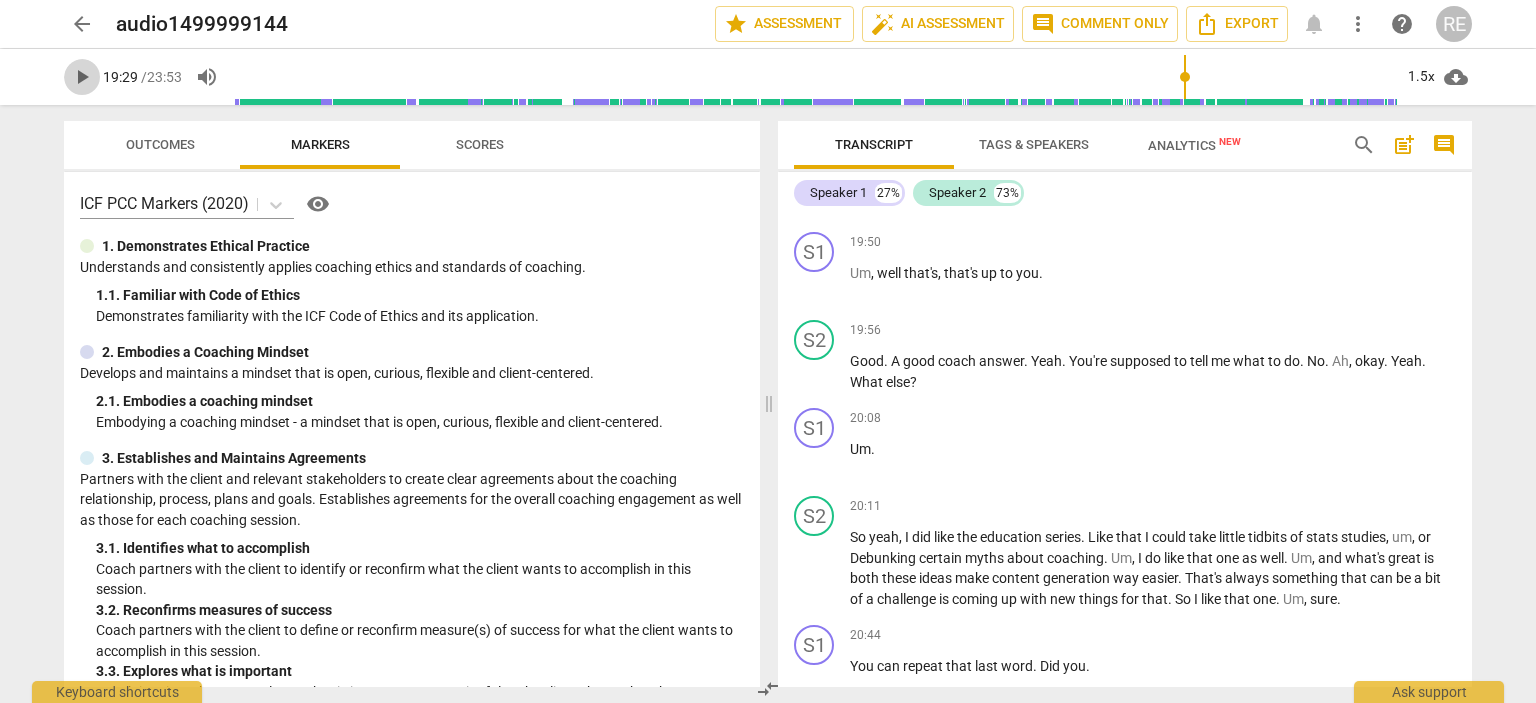 click on "play_arrow" at bounding box center (82, 77) 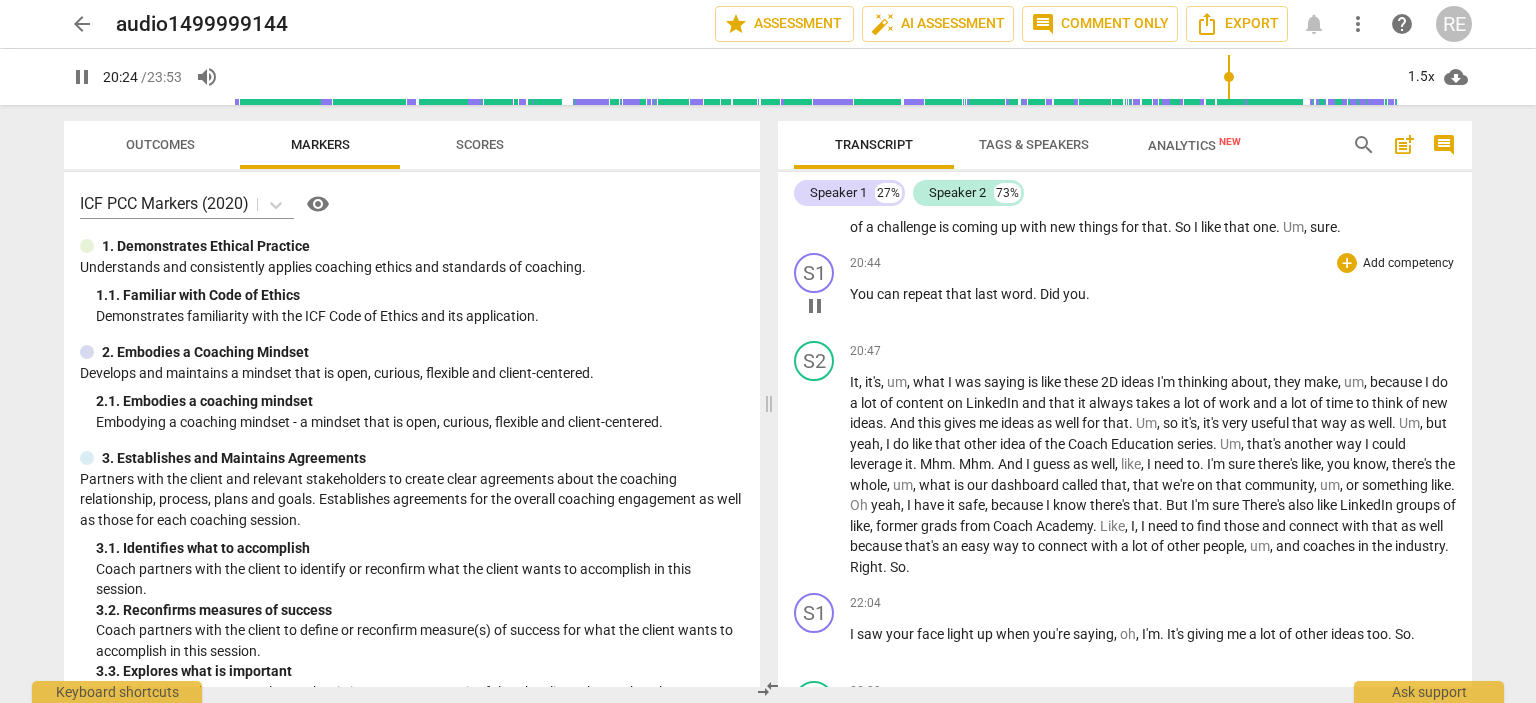 scroll, scrollTop: 8513, scrollLeft: 0, axis: vertical 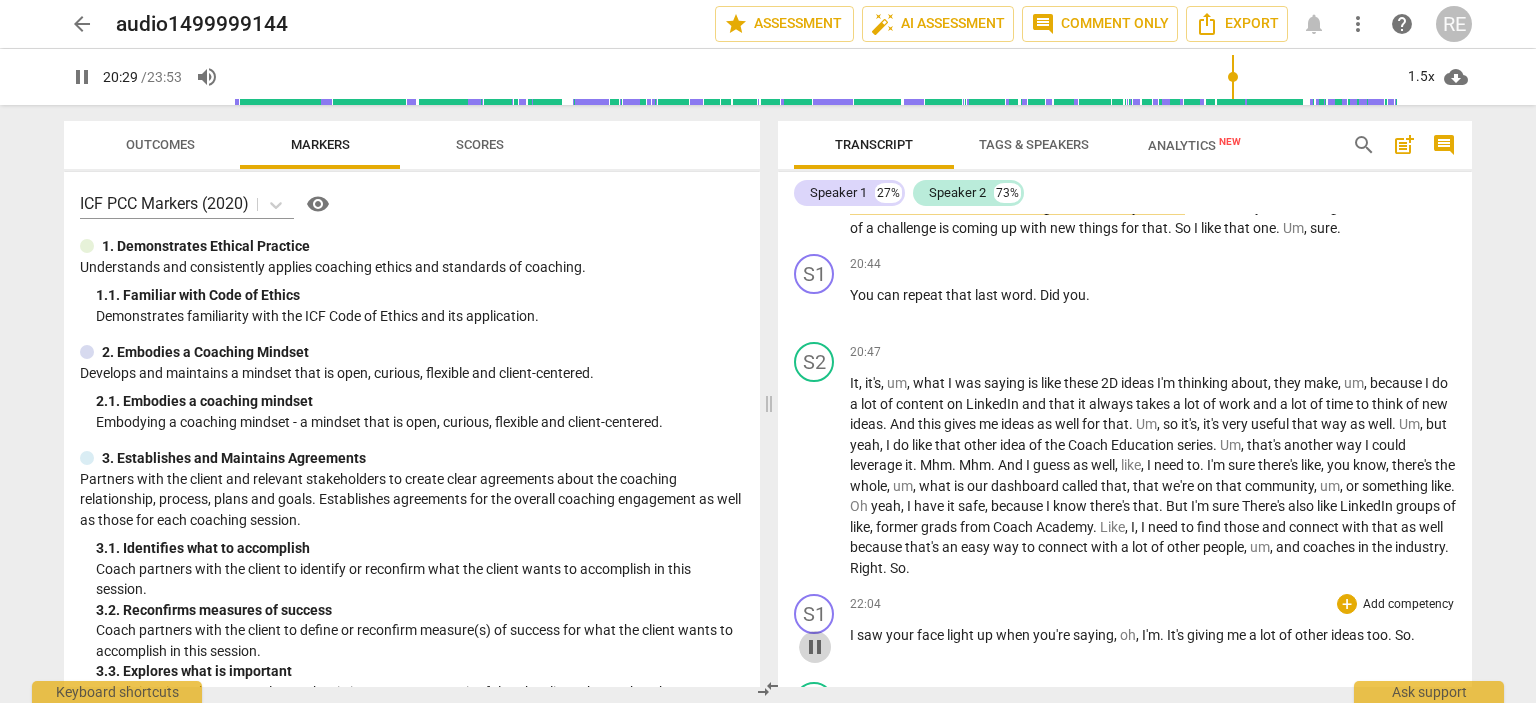 click on "pause" at bounding box center (815, 647) 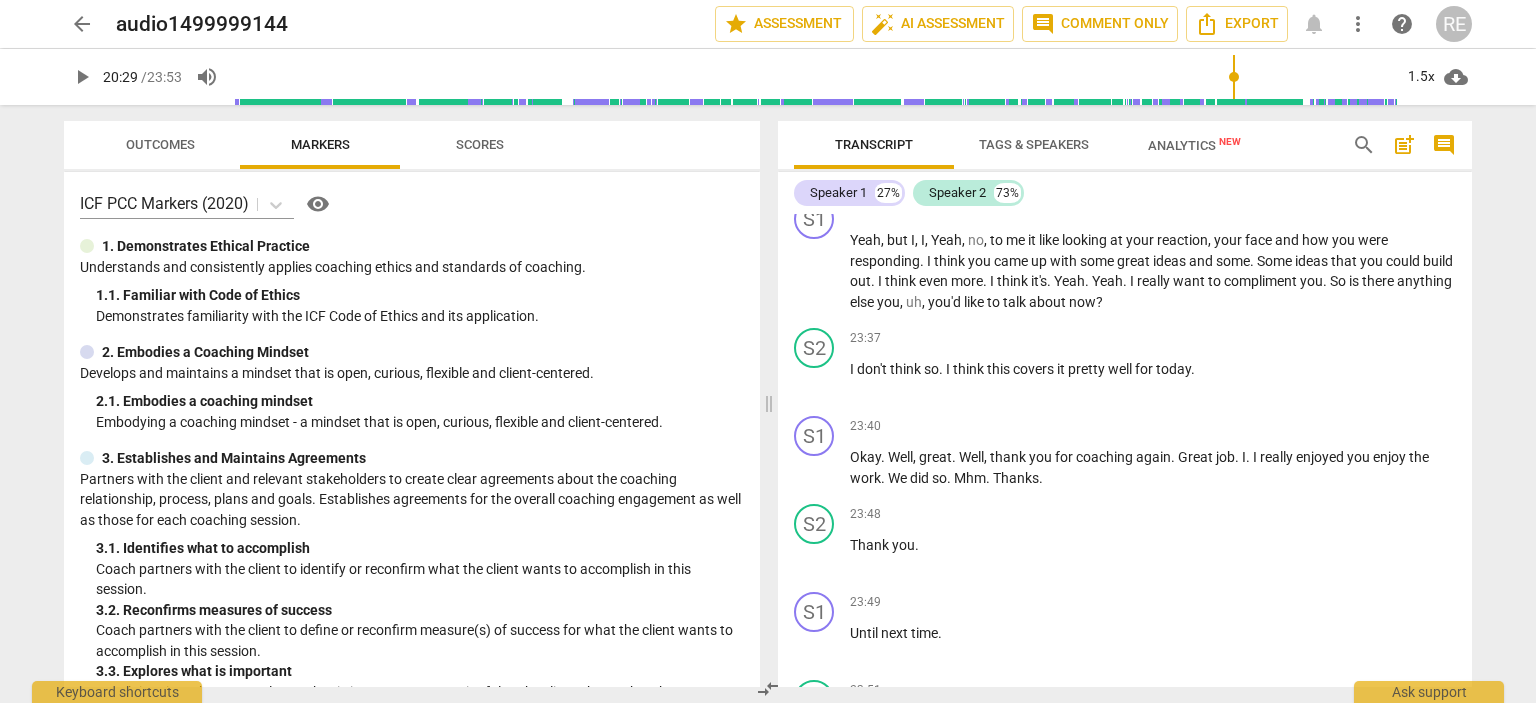 scroll, scrollTop: 10432, scrollLeft: 0, axis: vertical 